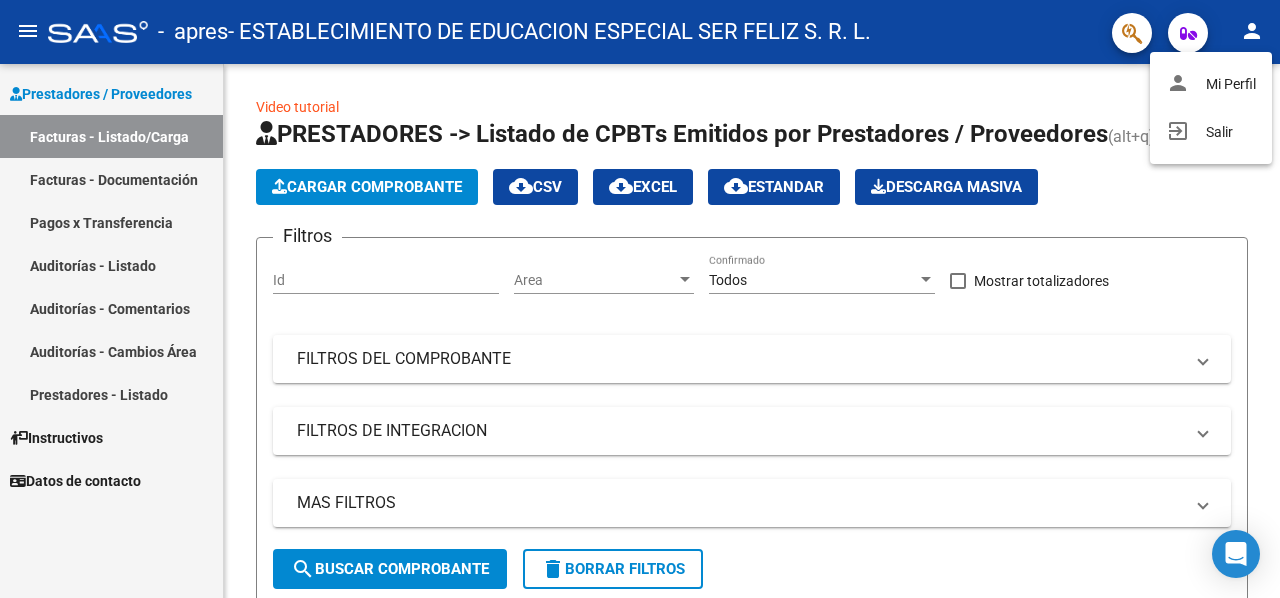 click on "exit_to_app  Salir" at bounding box center (1211, 132) 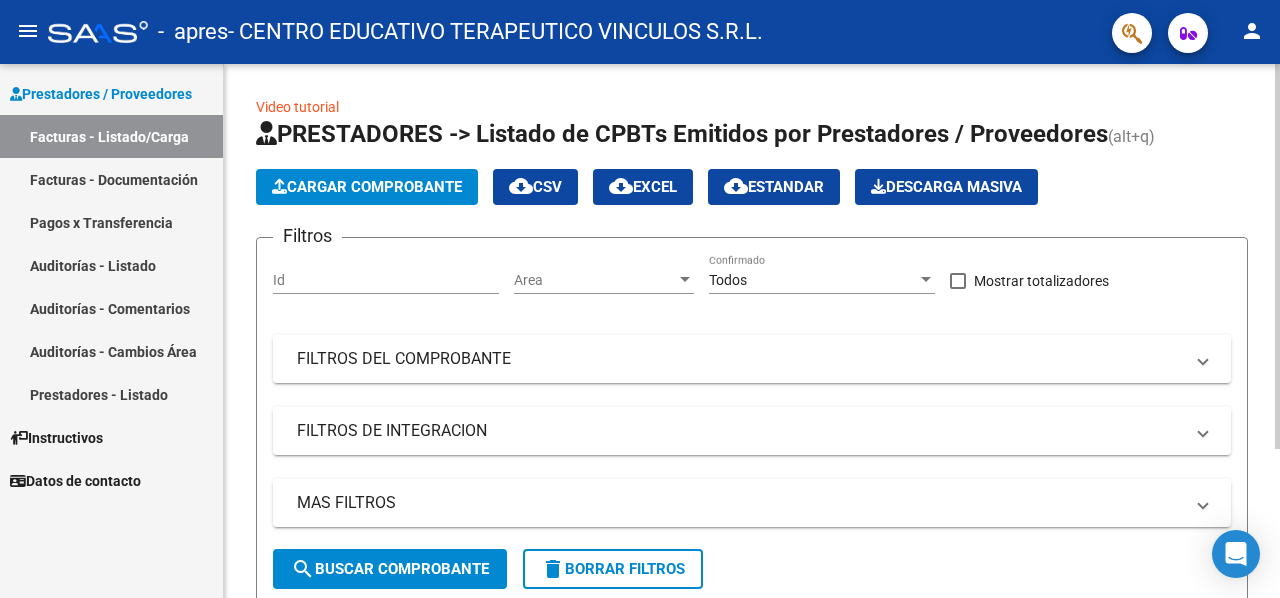 click on "Cargar Comprobante" 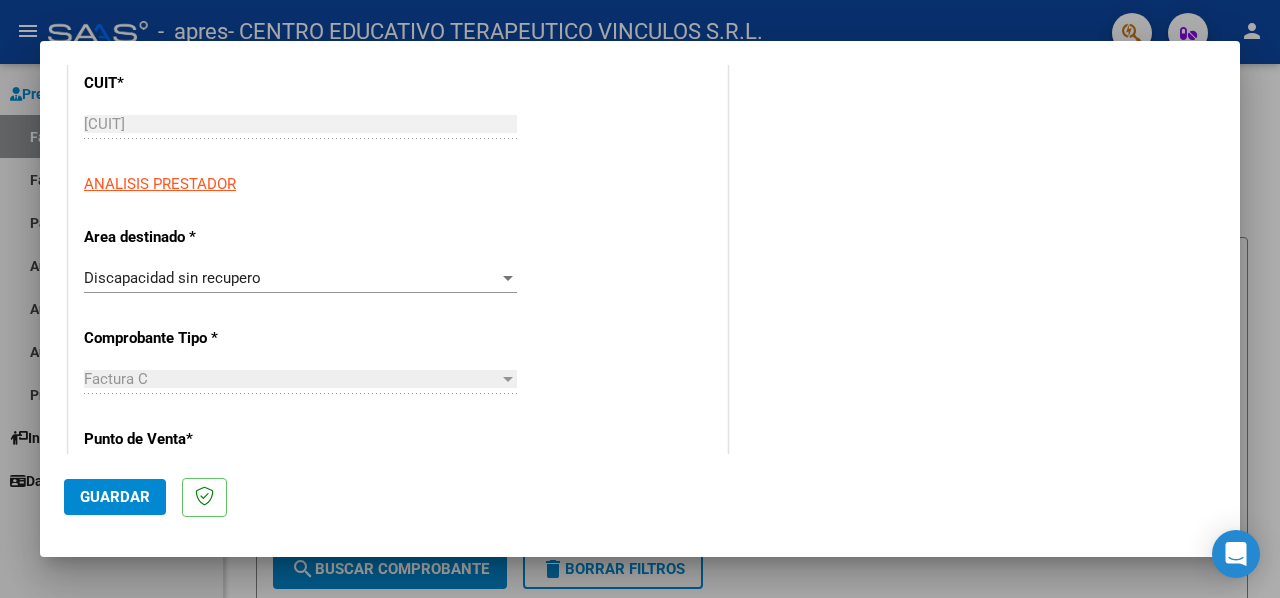 scroll, scrollTop: 300, scrollLeft: 0, axis: vertical 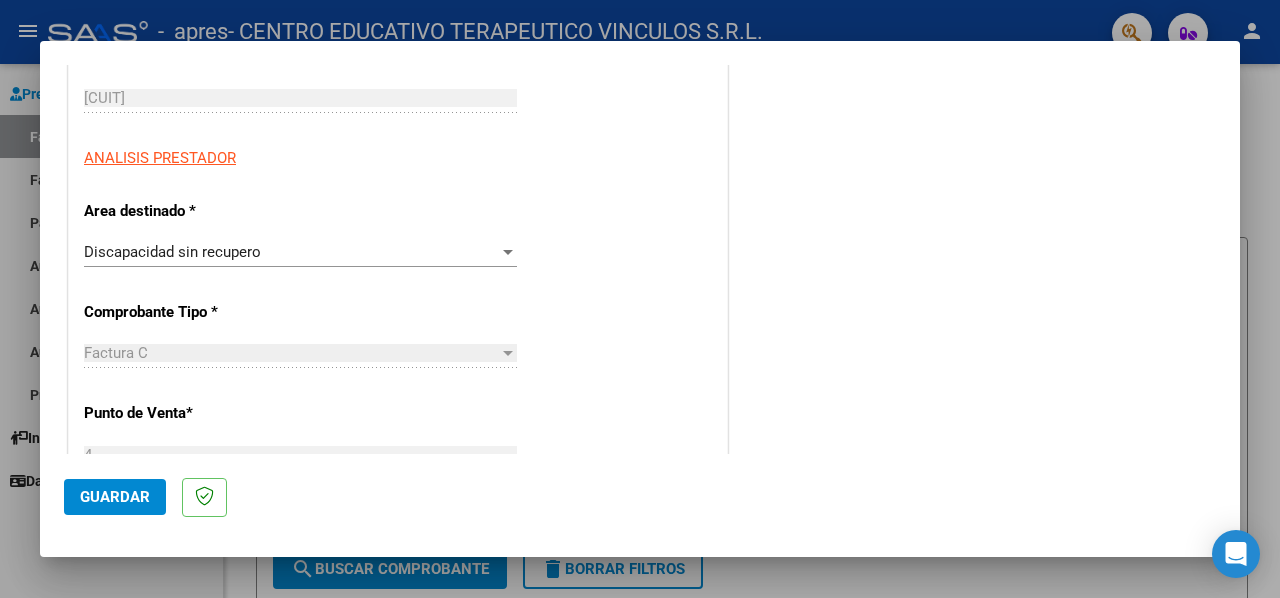 click on "Discapacidad sin recupero" at bounding box center (291, 252) 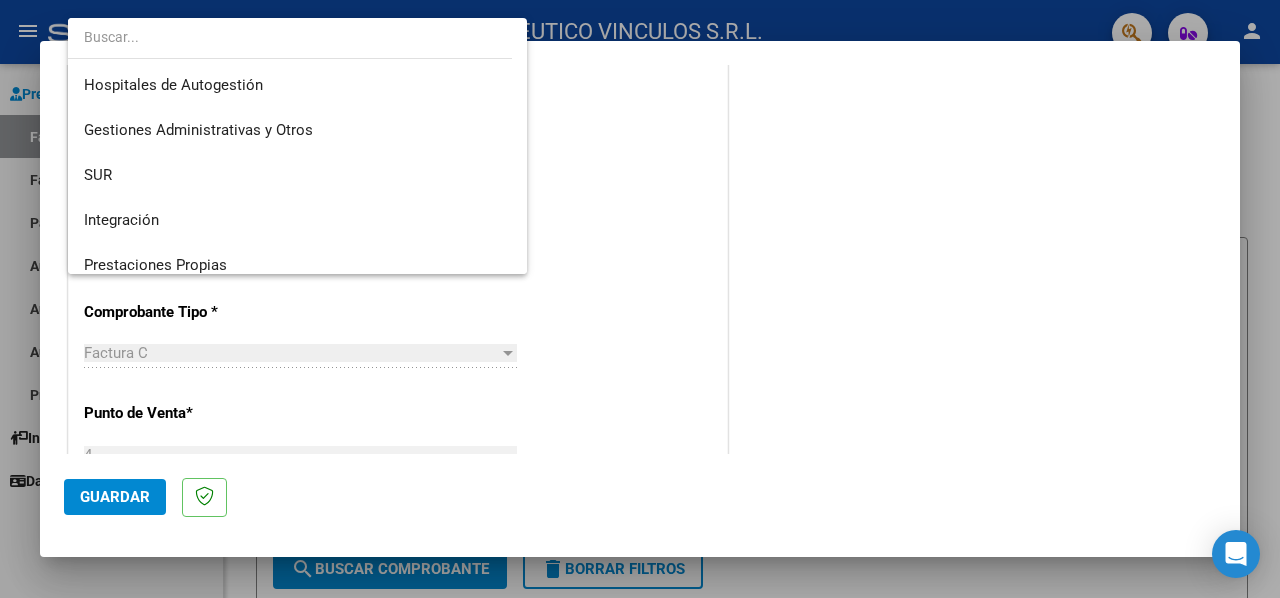 scroll, scrollTop: 149, scrollLeft: 0, axis: vertical 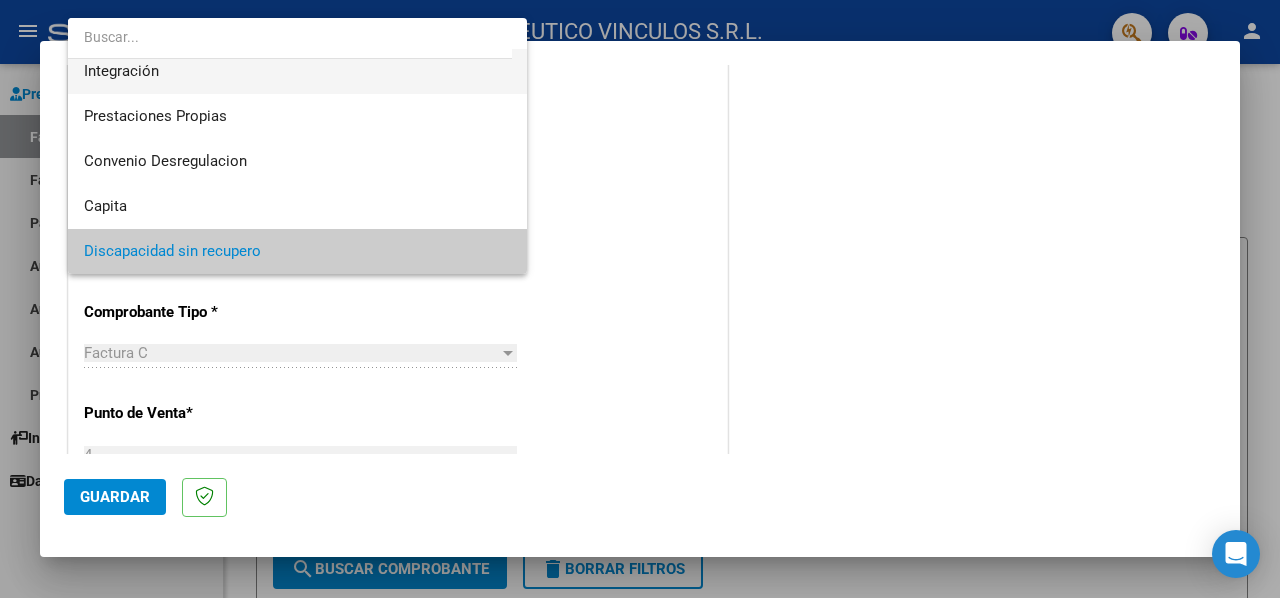 click on "Integración" at bounding box center (298, 71) 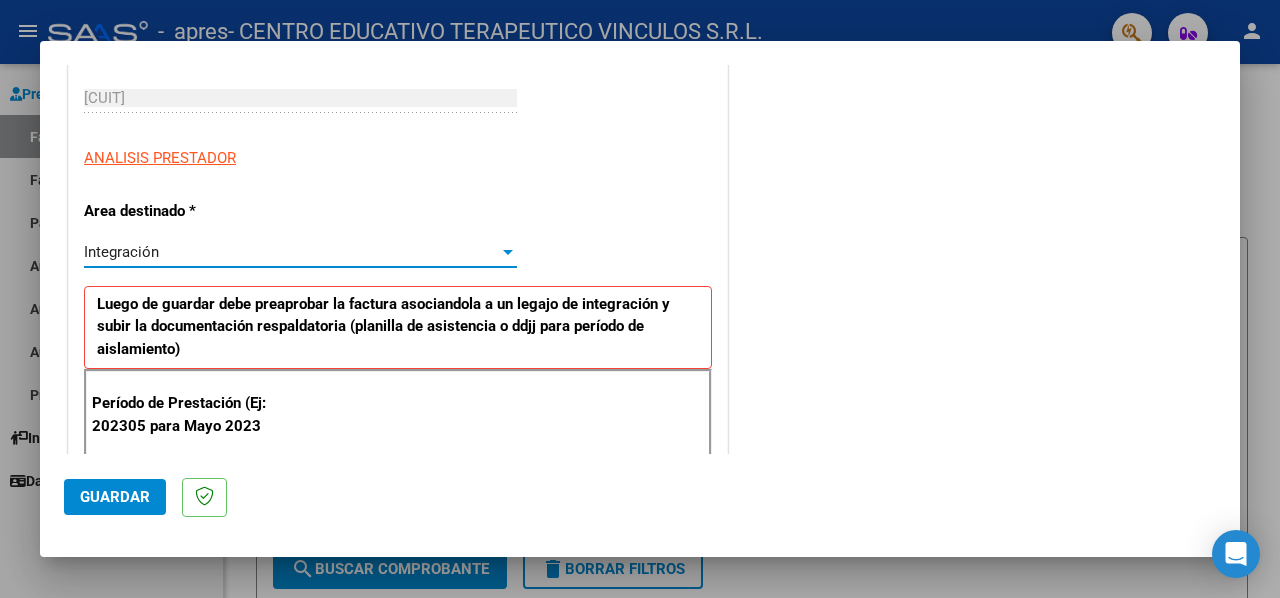 scroll, scrollTop: 0, scrollLeft: 0, axis: both 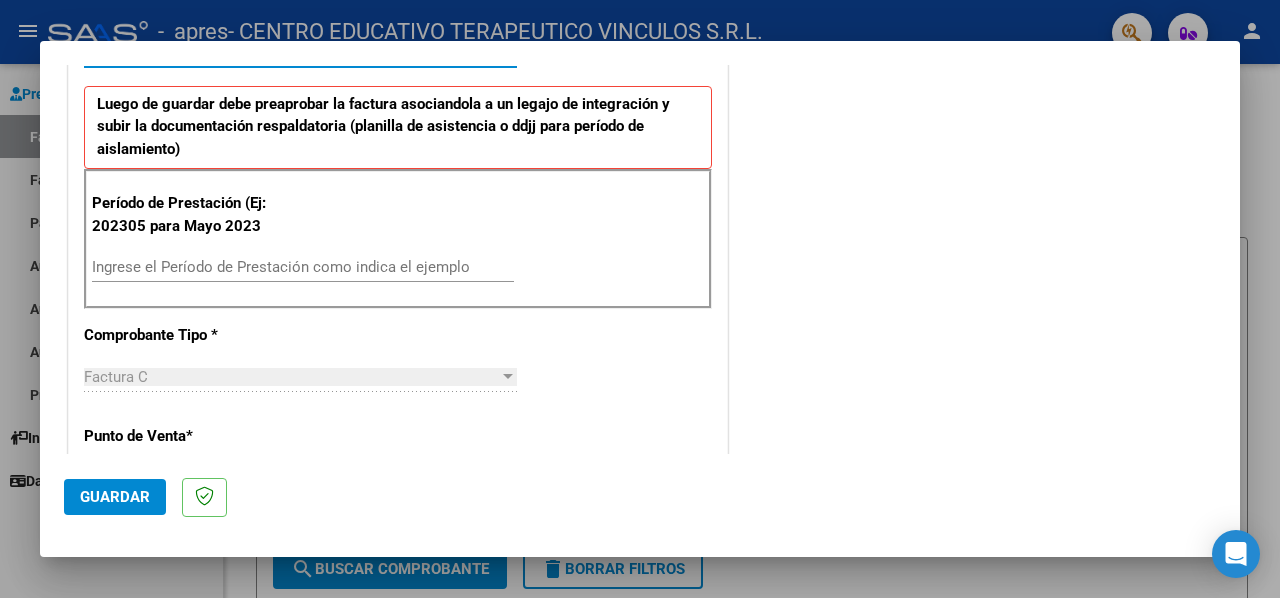 click on "Ingrese el Período de Prestación como indica el ejemplo" at bounding box center [303, 267] 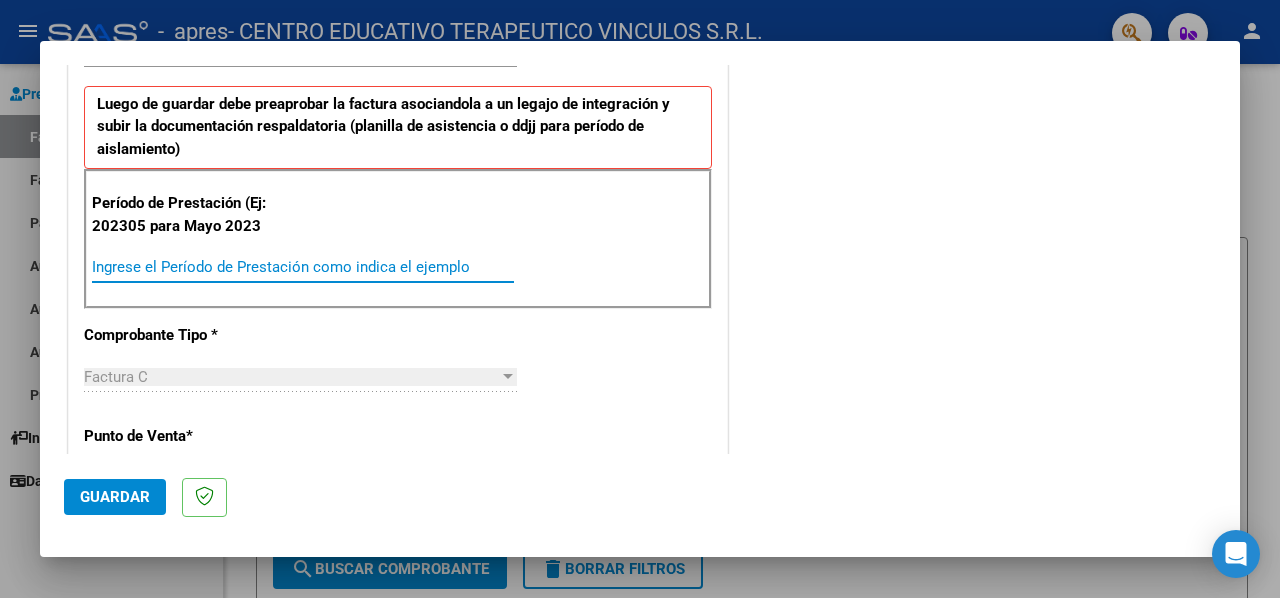 click on "Ingrese el Período de Prestación como indica el ejemplo" at bounding box center (303, 267) 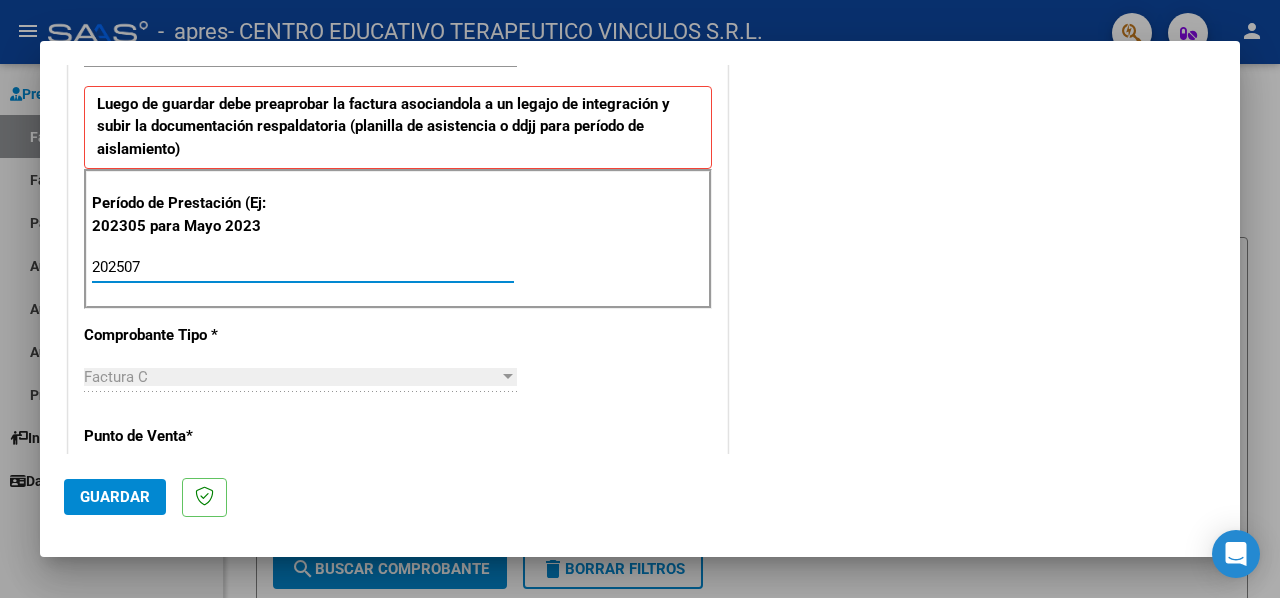 type on "202507" 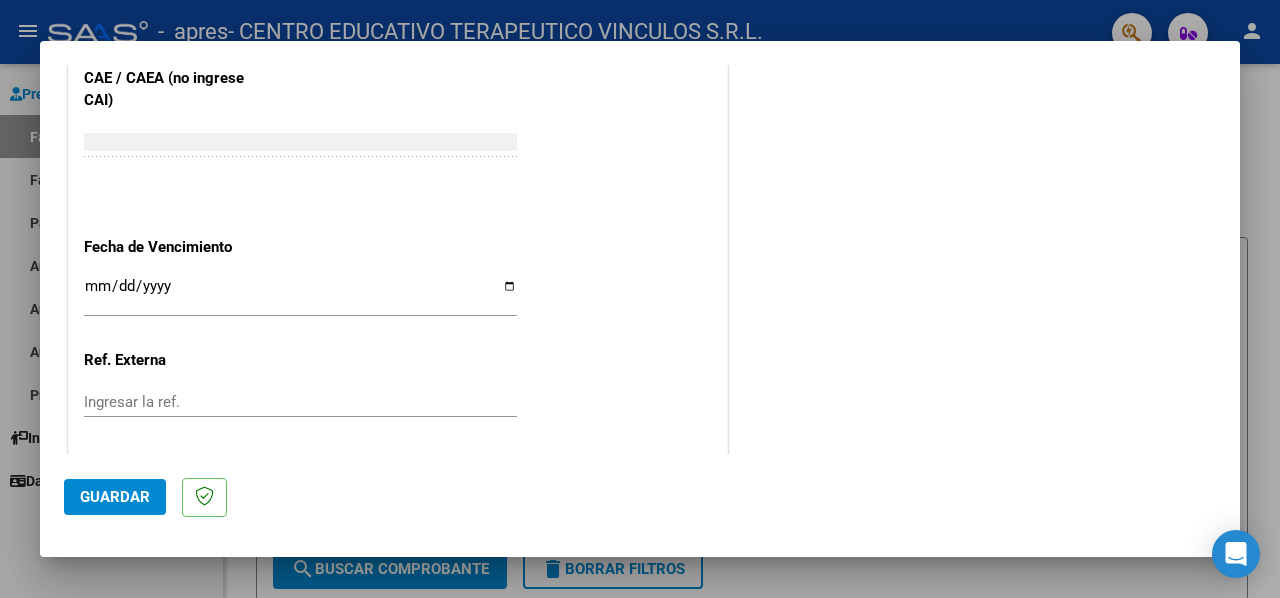 scroll, scrollTop: 1300, scrollLeft: 0, axis: vertical 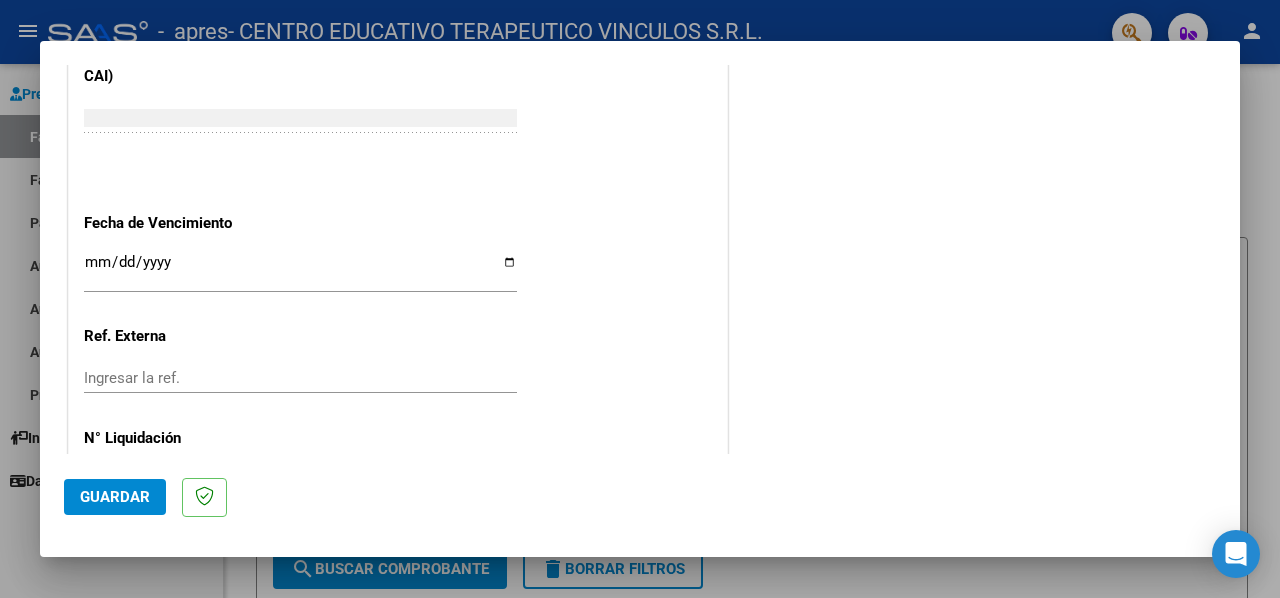 click on "Ingresar la fecha" at bounding box center (300, 270) 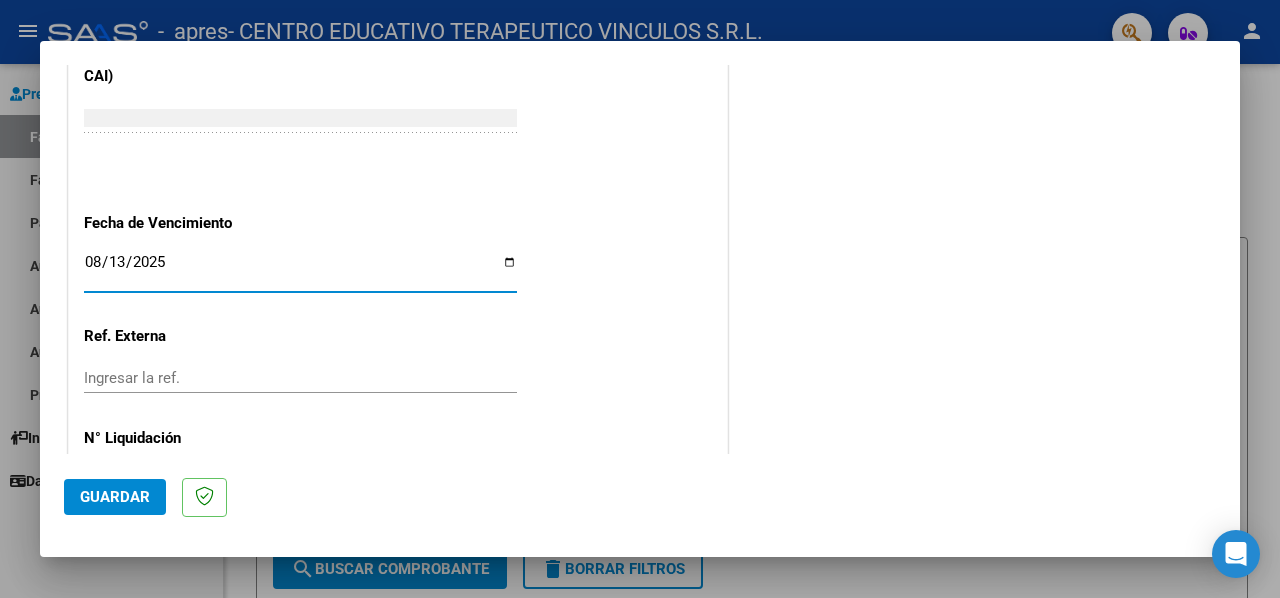 type on "2025-08-13" 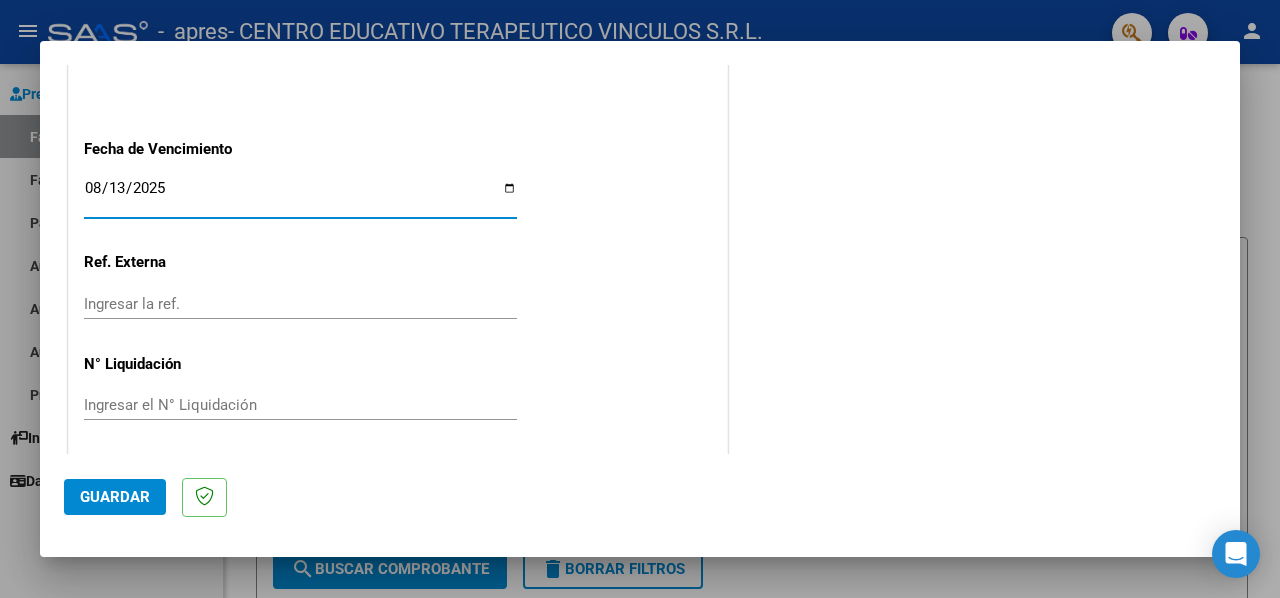 click on "Guardar" 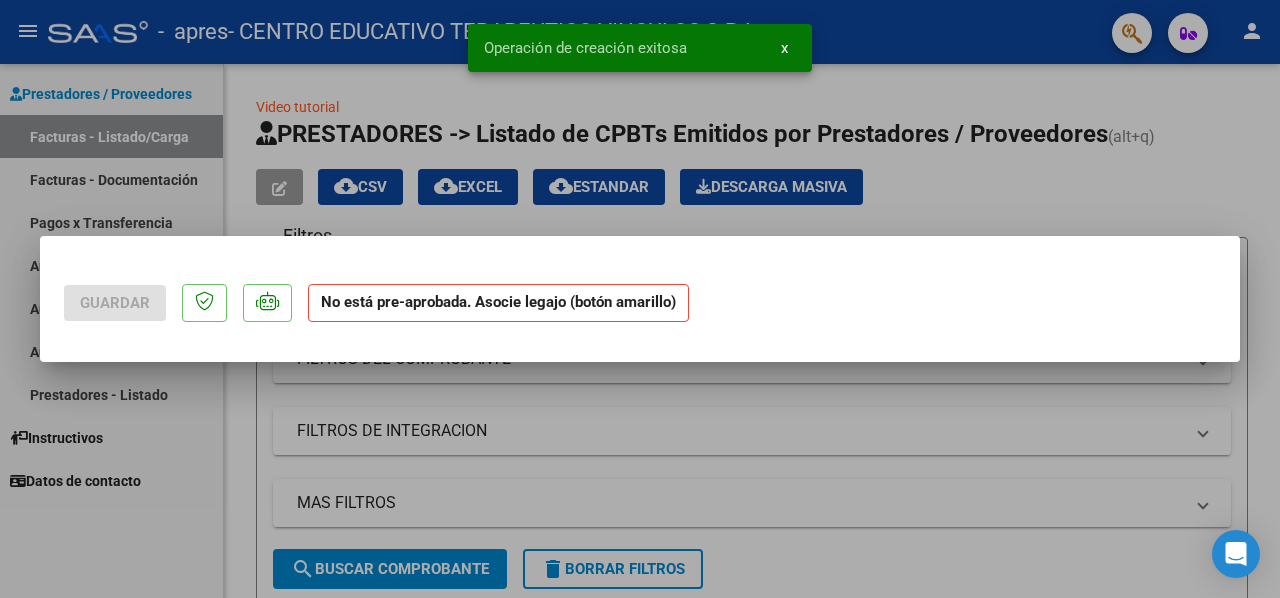 scroll, scrollTop: 0, scrollLeft: 0, axis: both 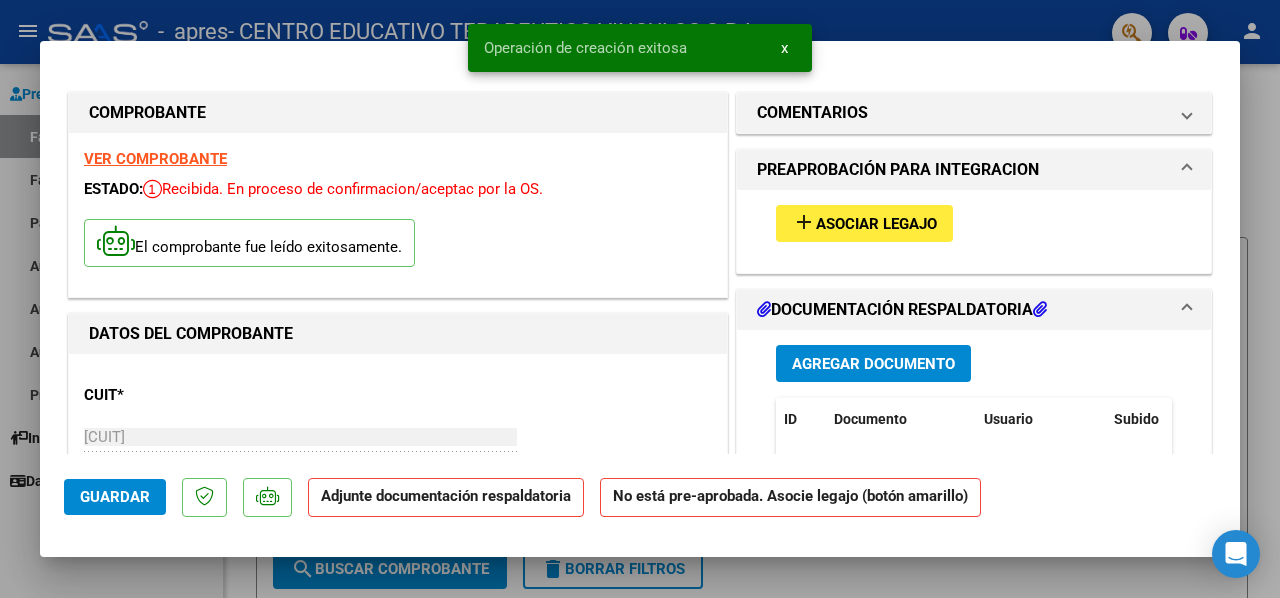 click on "add" at bounding box center [804, 222] 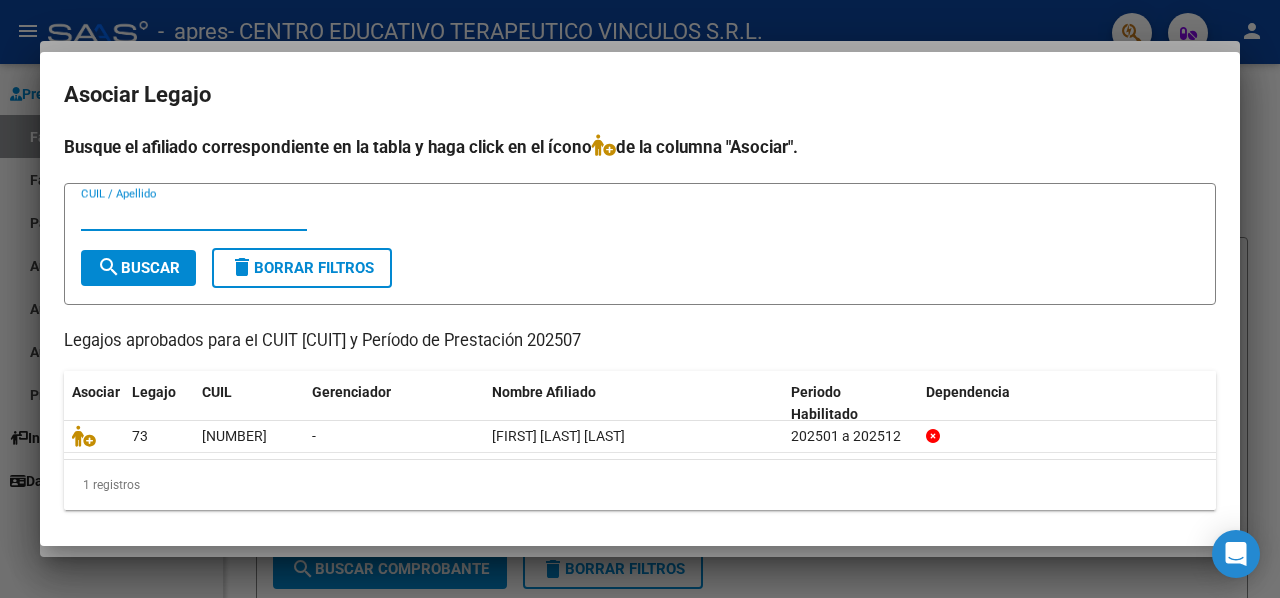 scroll, scrollTop: 1, scrollLeft: 0, axis: vertical 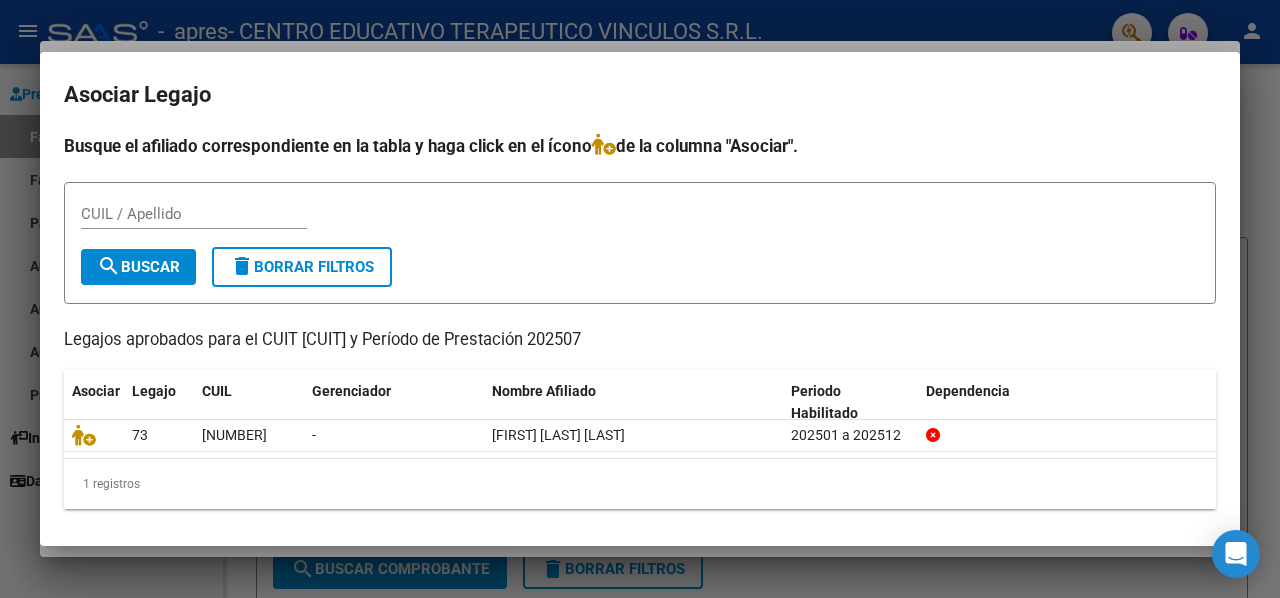 click at bounding box center [640, 299] 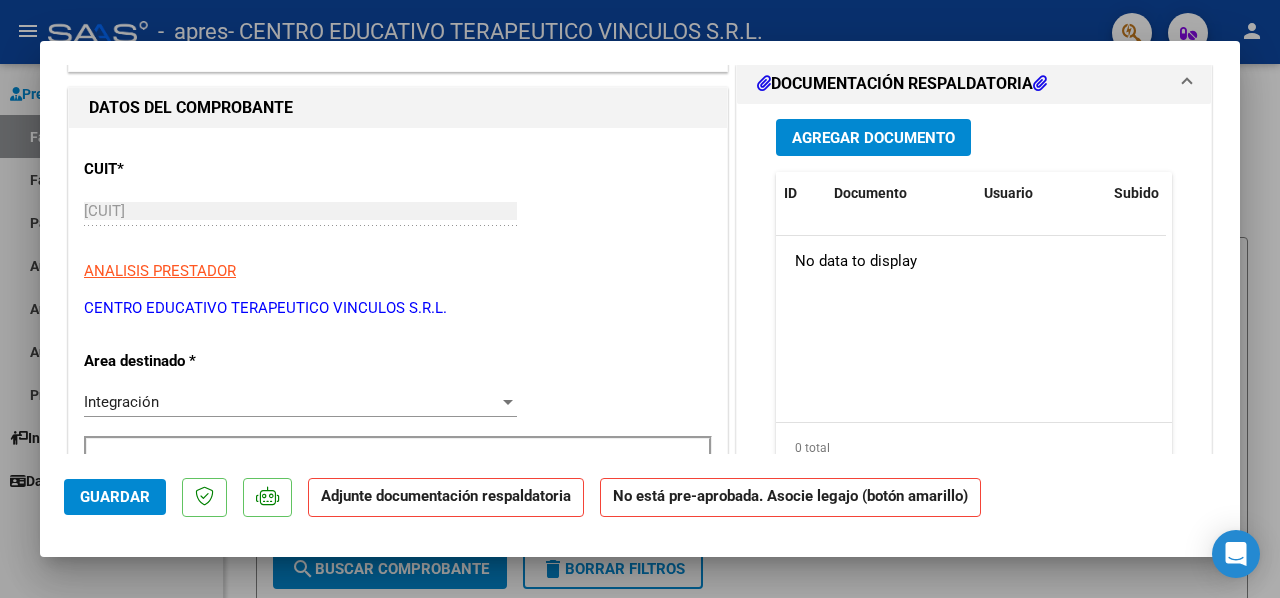scroll, scrollTop: 200, scrollLeft: 0, axis: vertical 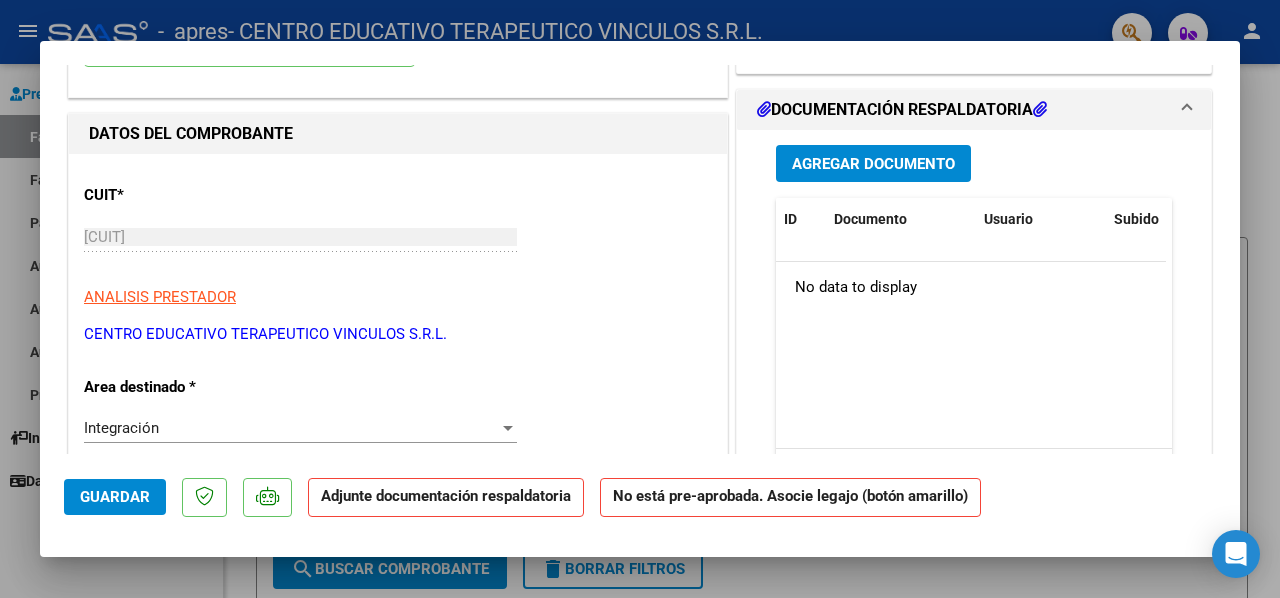 click on "Agregar Documento" at bounding box center [873, 163] 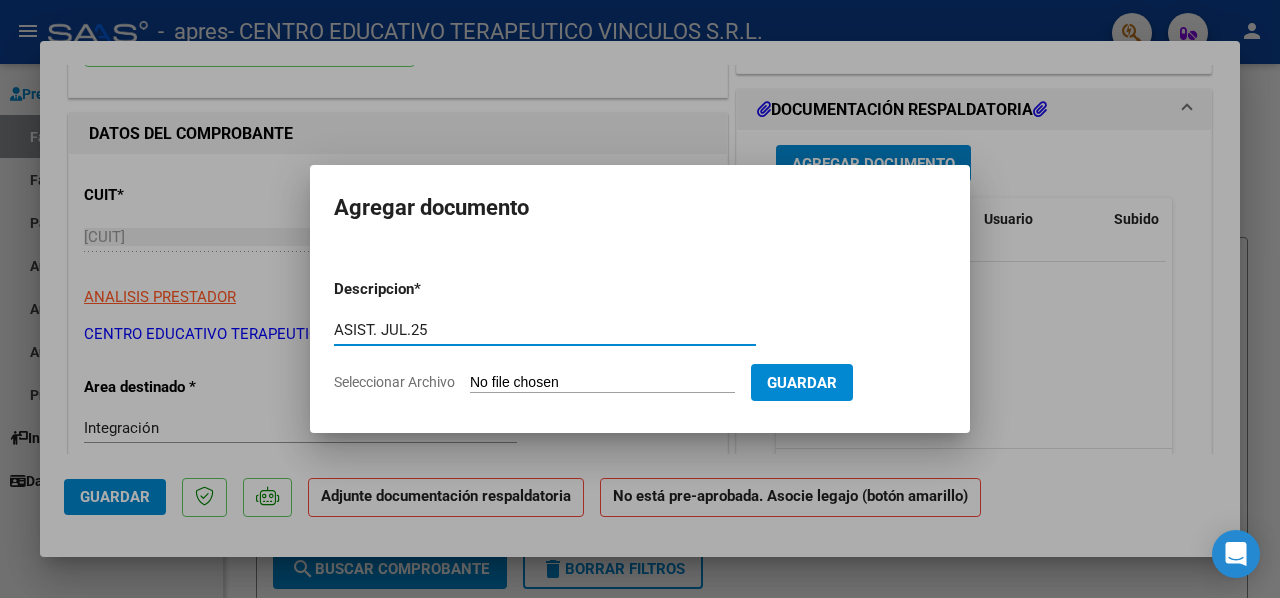 type on "ASIST. JUL.25" 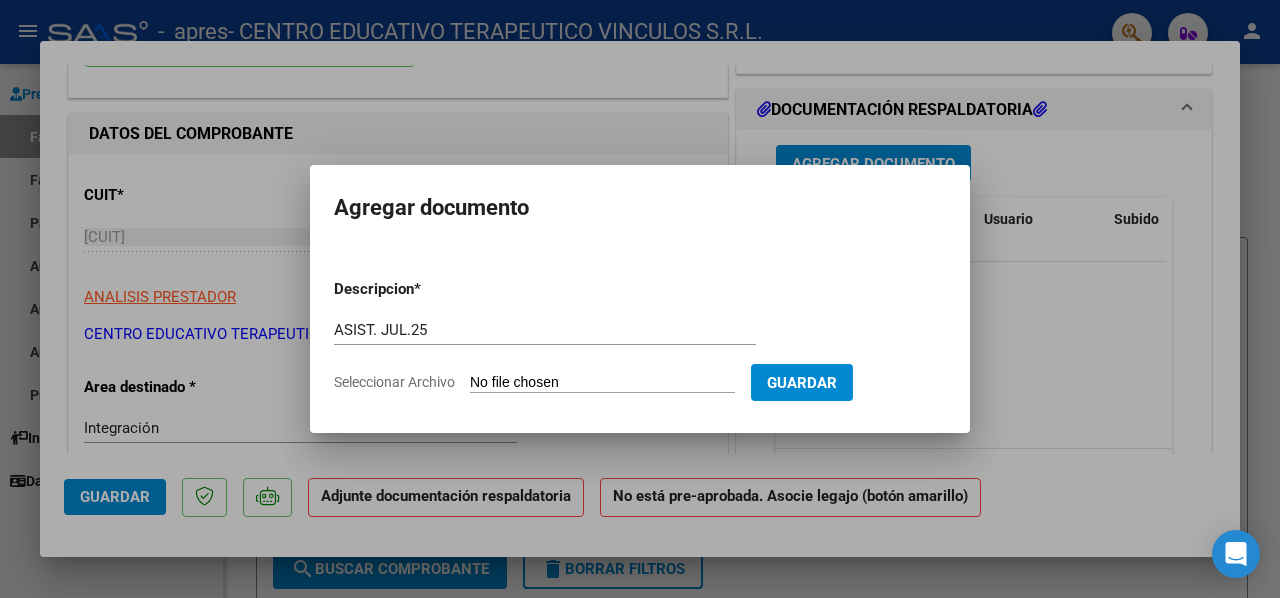 type on "C:\fakepath\MAESTRI LEONIDAS ASIST CET JUL.25.pdf" 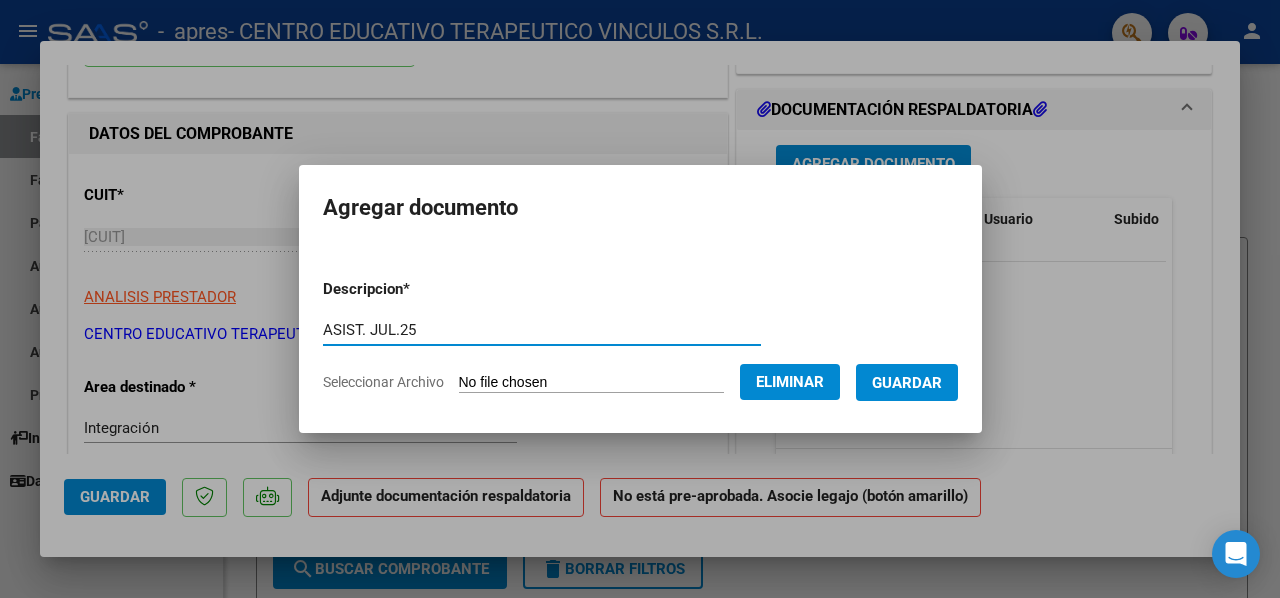 click on "Guardar" at bounding box center (907, 383) 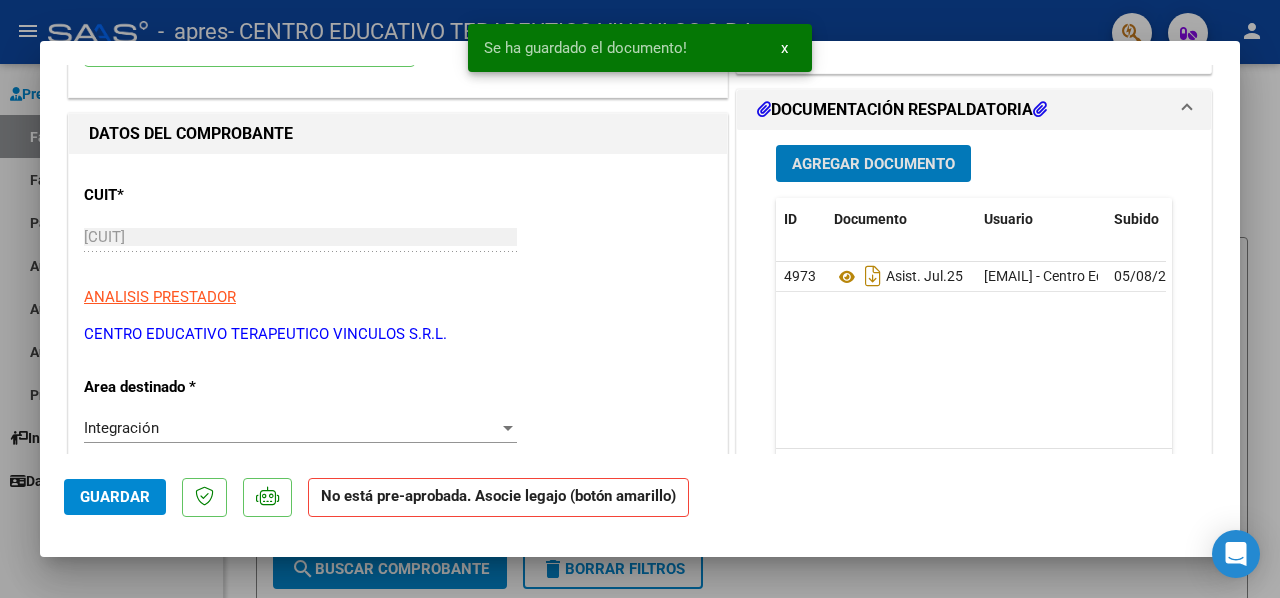 click on "Agregar Documento" at bounding box center (873, 164) 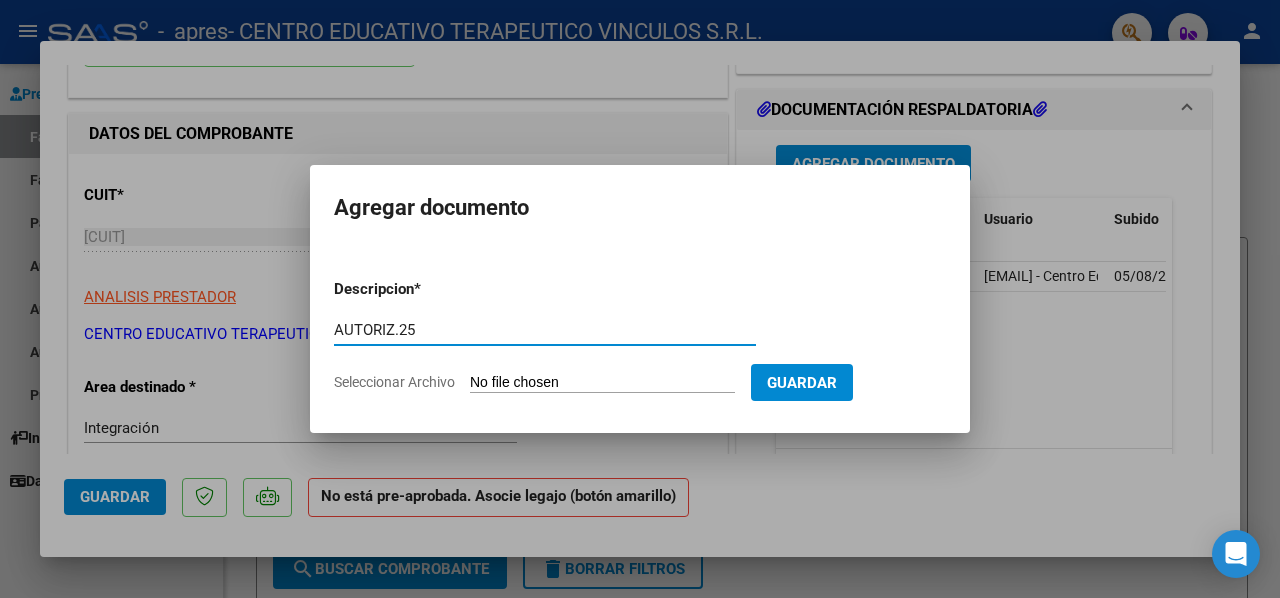 type on "AUTORIZ.25" 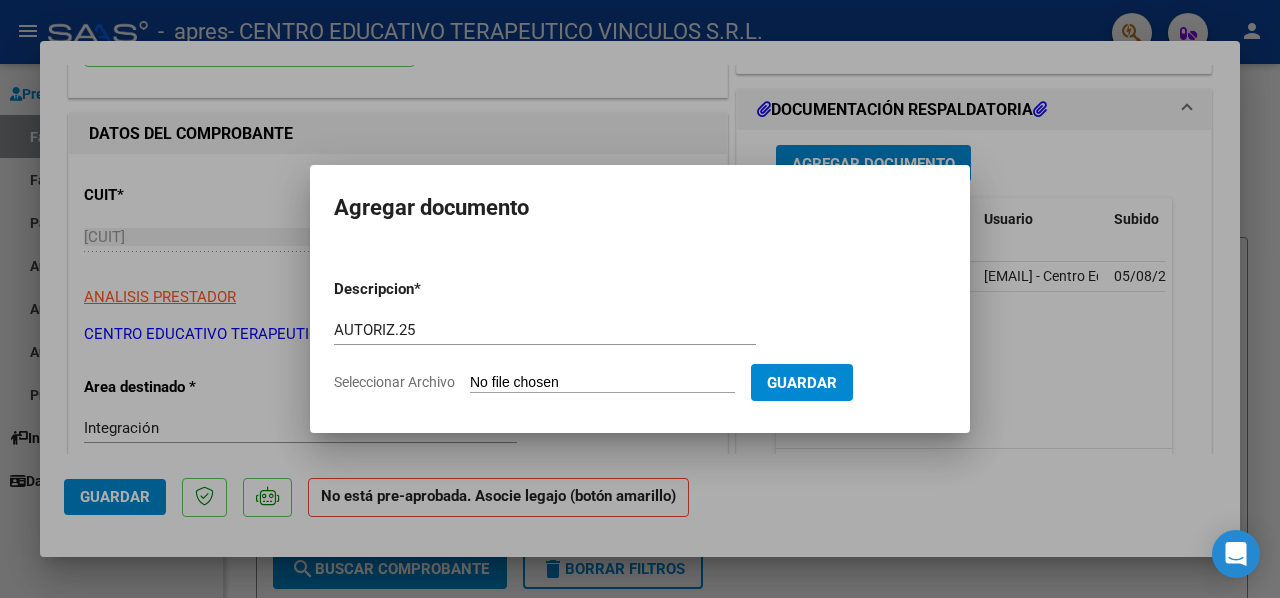 type on "C:\fakepath\MAESTRI LEONIDAS CET JS AGD 2025.pdf" 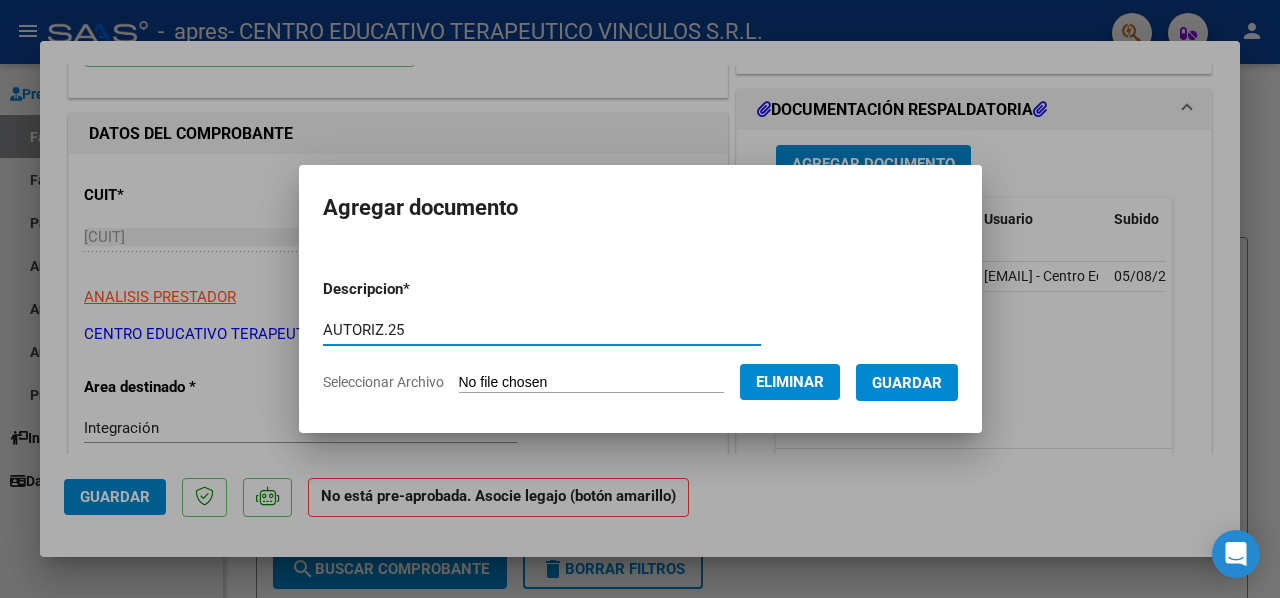 click on "Guardar" at bounding box center [907, 383] 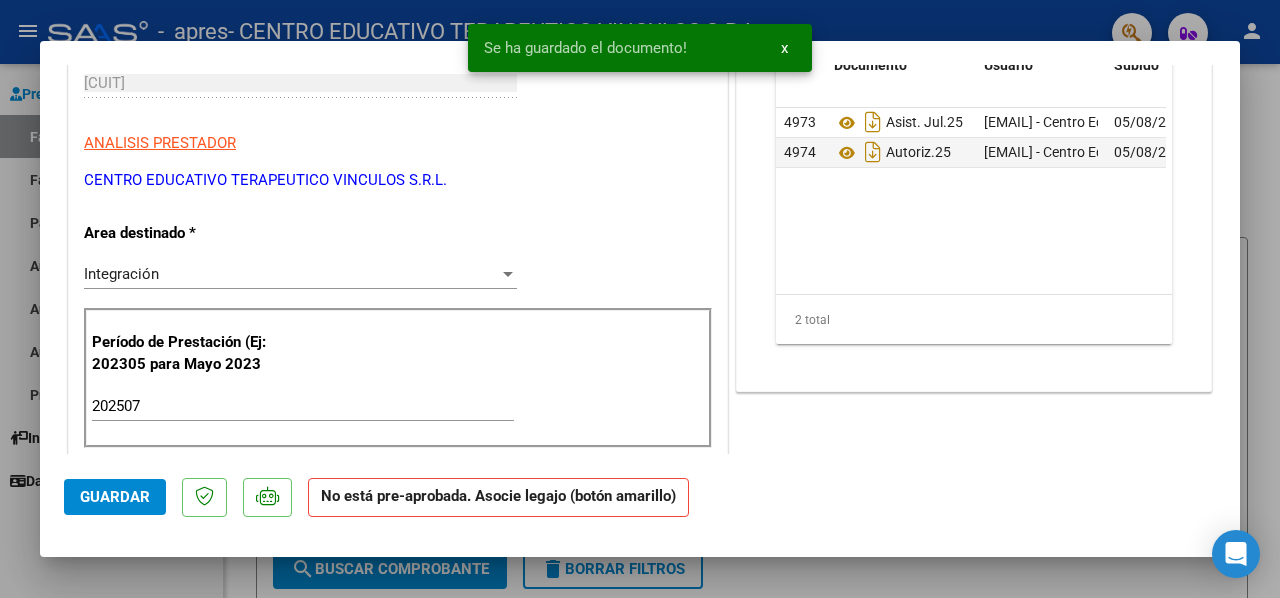 scroll, scrollTop: 400, scrollLeft: 0, axis: vertical 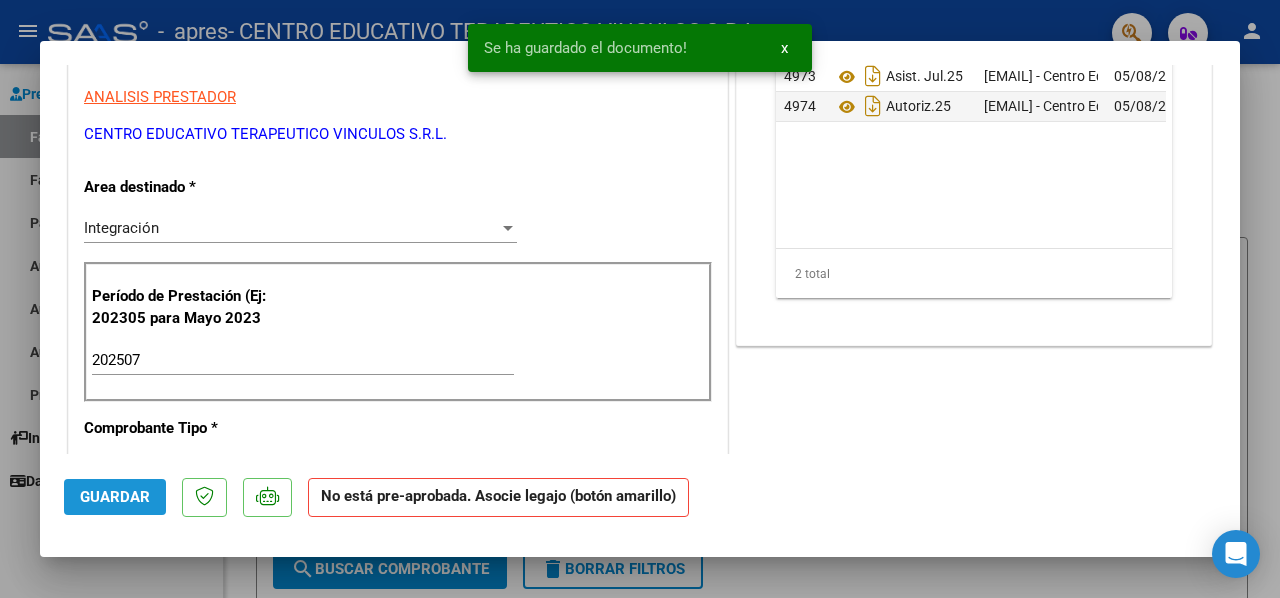 click on "Guardar" 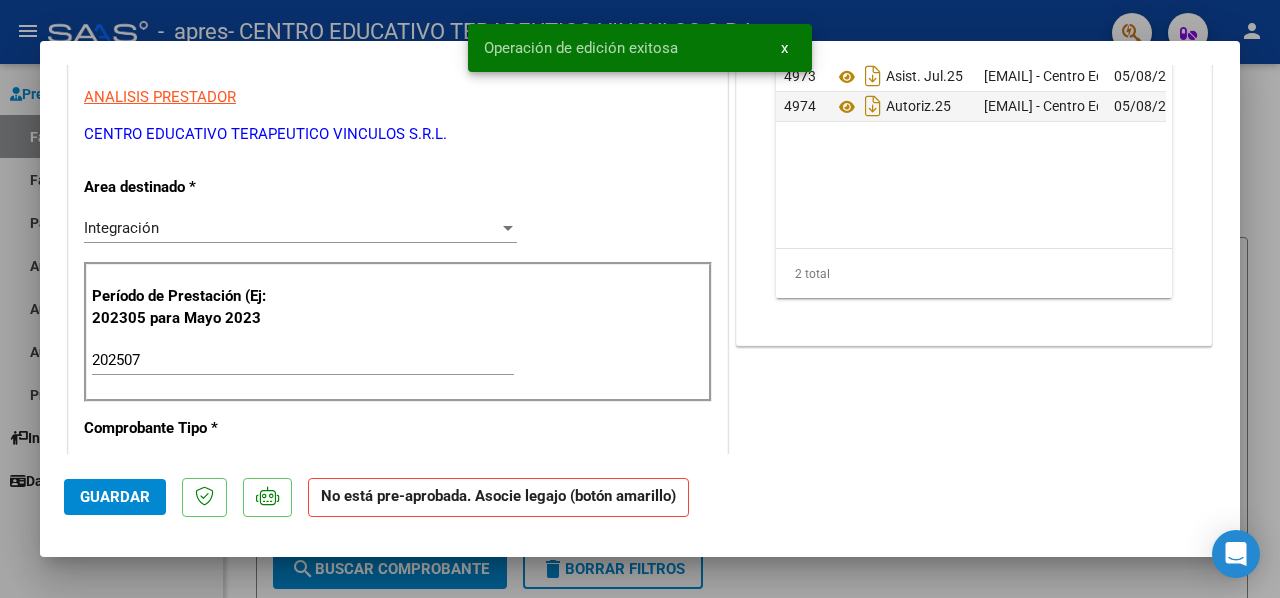 click at bounding box center [640, 299] 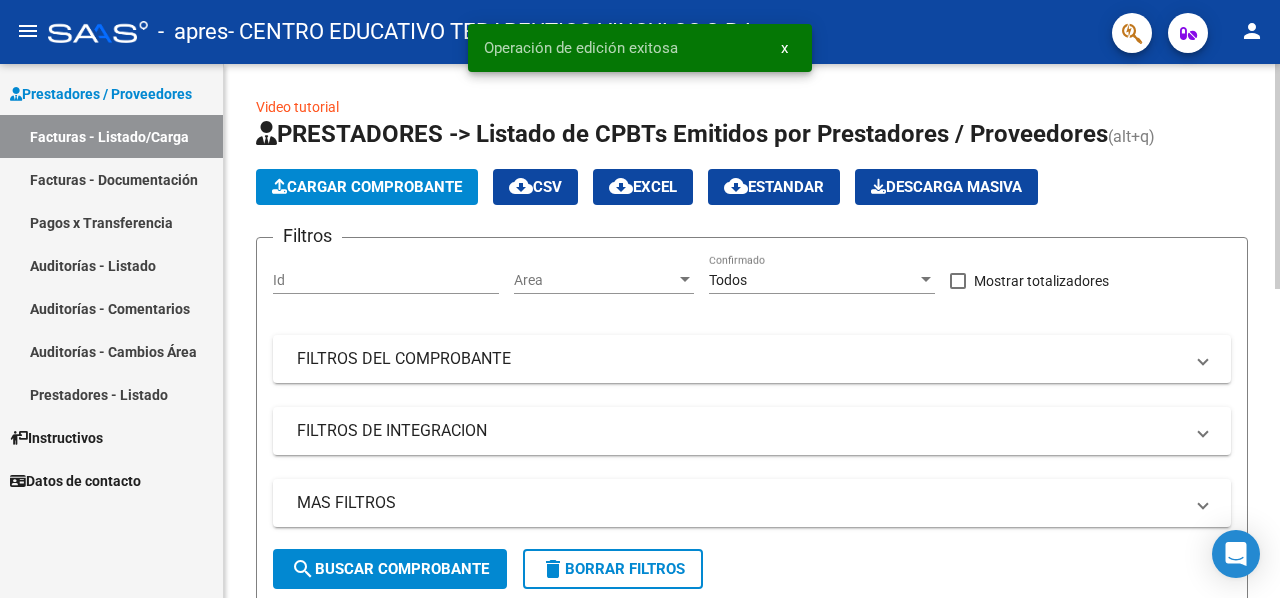 click on "Cargar Comprobante" 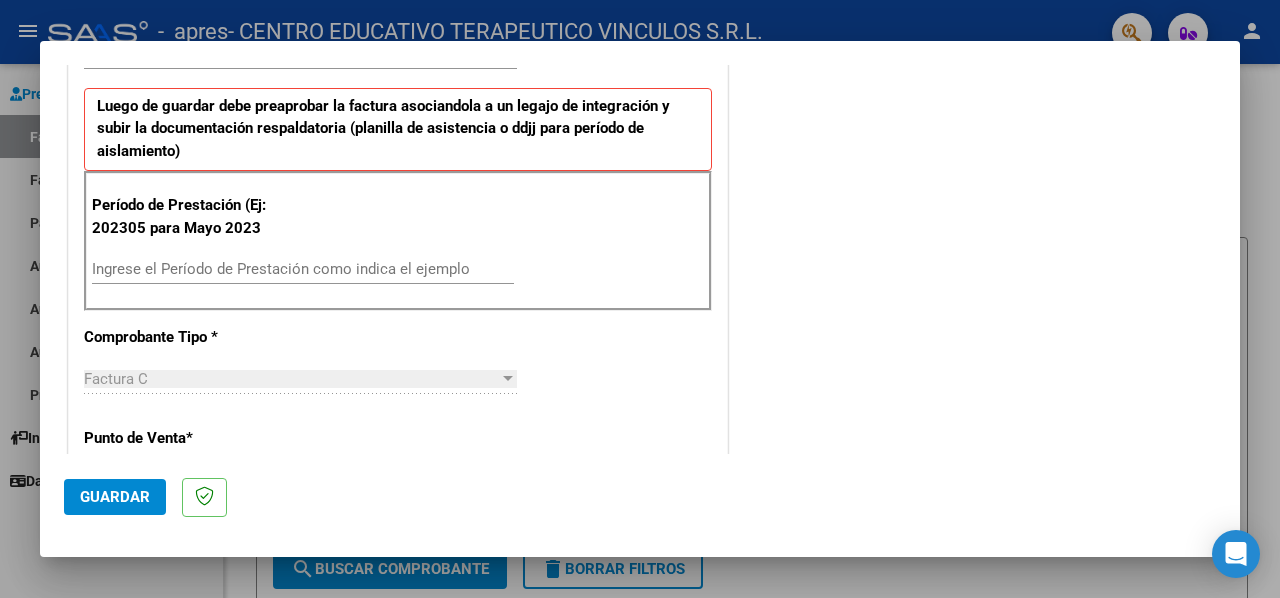 scroll, scrollTop: 500, scrollLeft: 0, axis: vertical 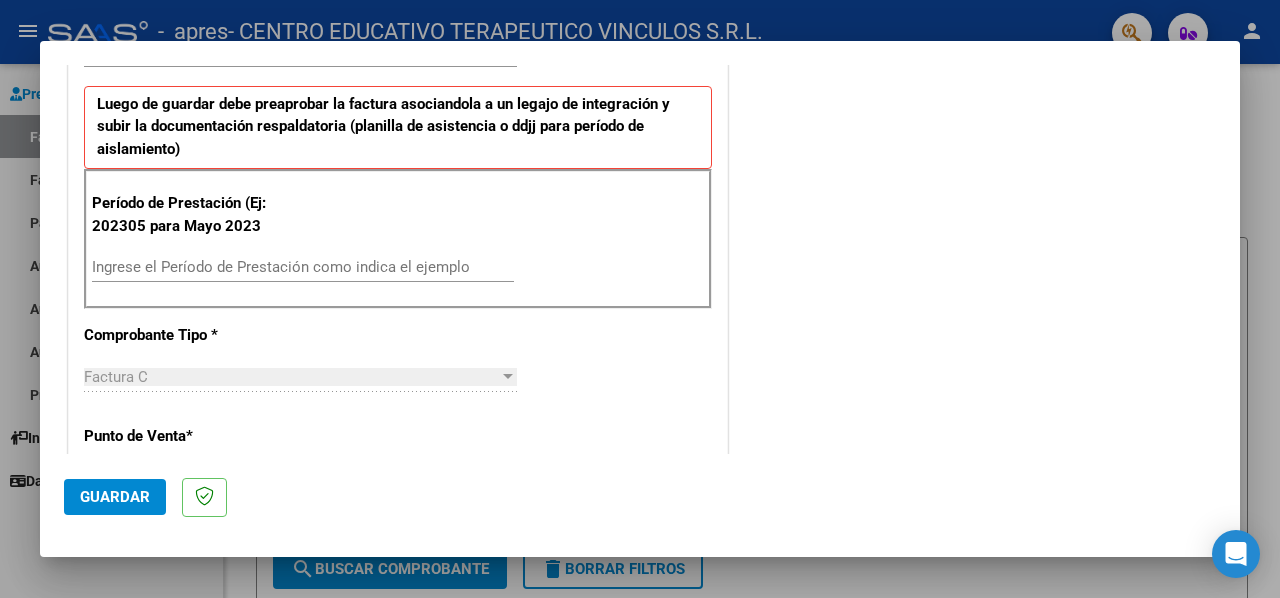click on "Ingrese el Período de Prestación como indica el ejemplo" at bounding box center (303, 267) 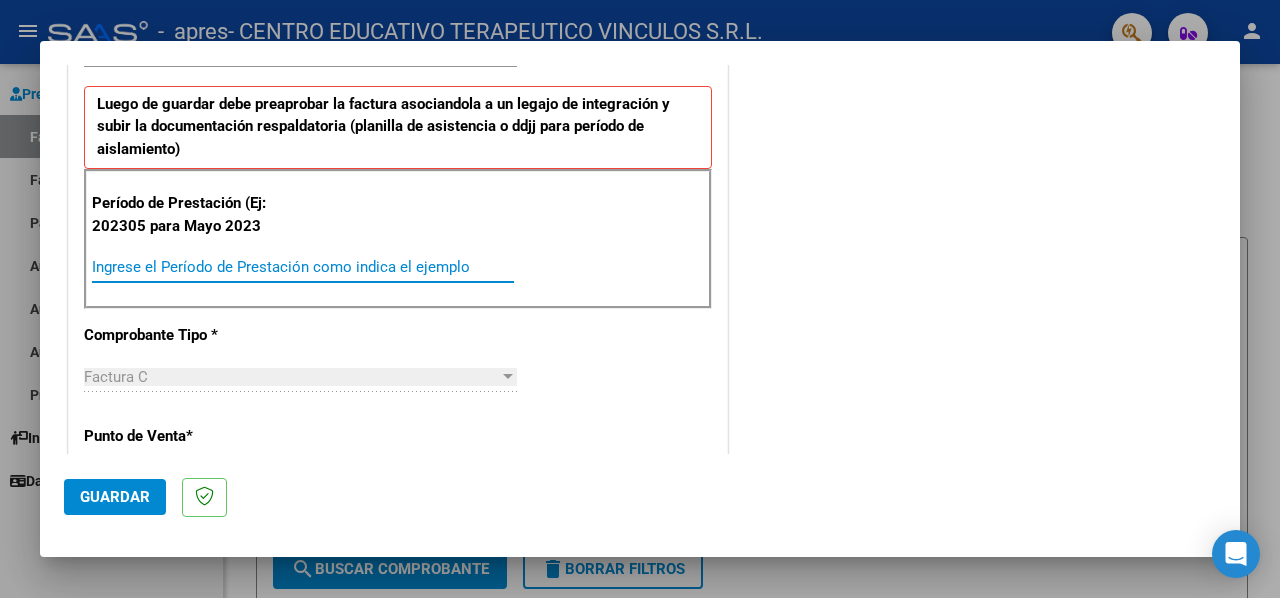 click on "Ingrese el Período de Prestación como indica el ejemplo" at bounding box center [303, 267] 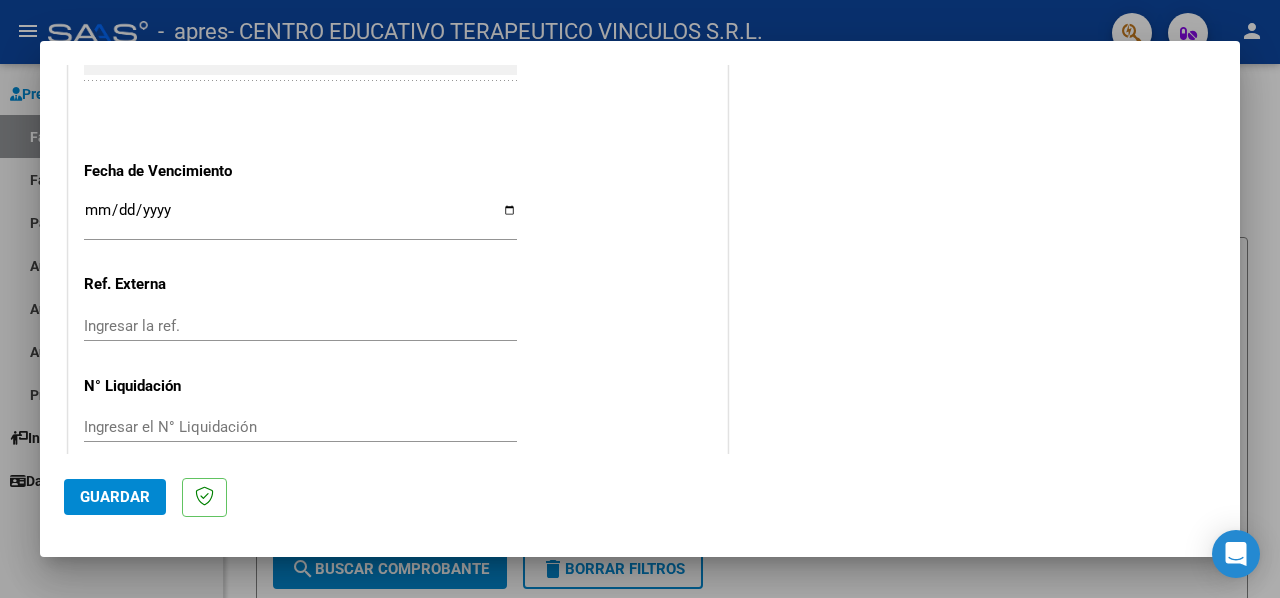 scroll, scrollTop: 1374, scrollLeft: 0, axis: vertical 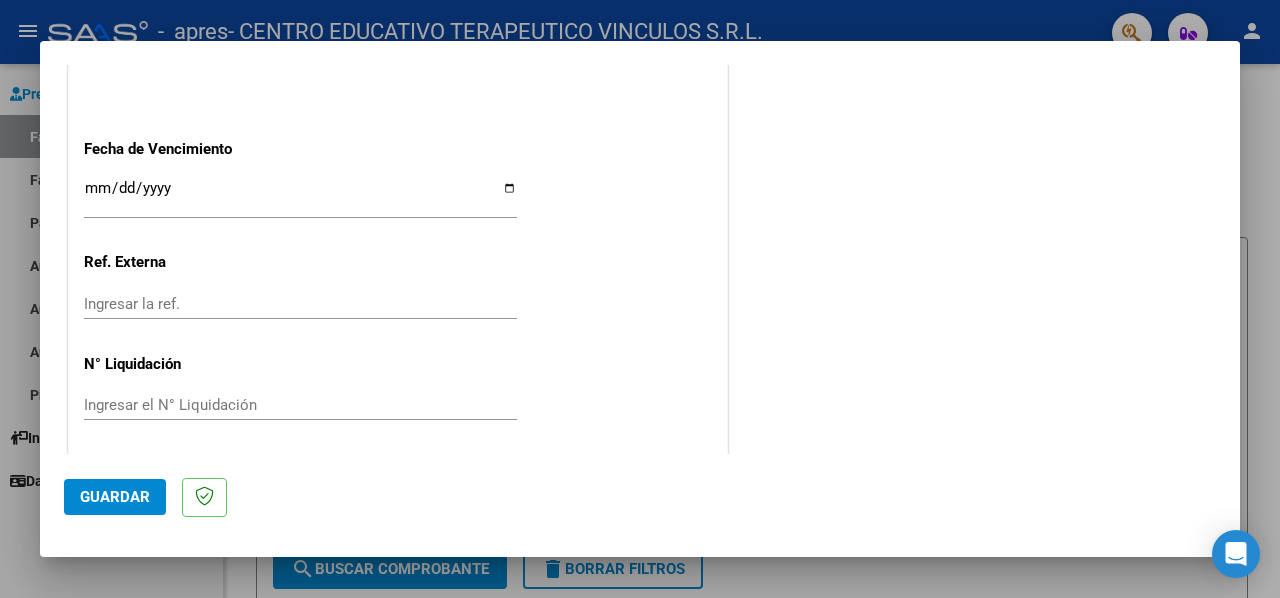 type on "202507" 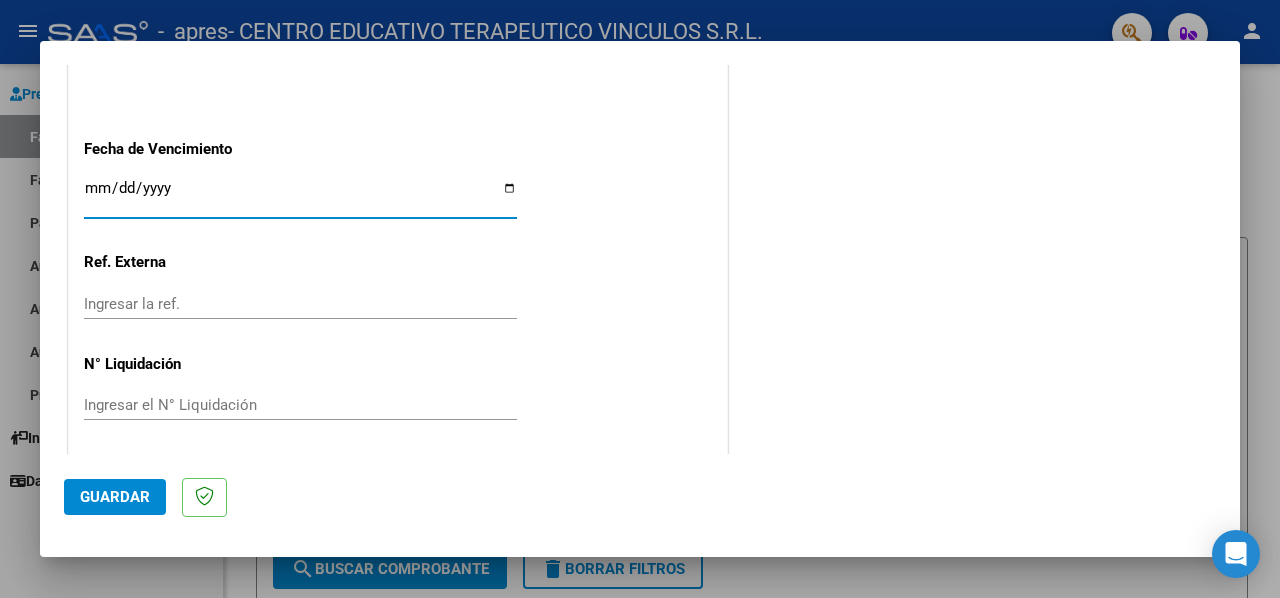click on "Ingresar la fecha" at bounding box center [300, 196] 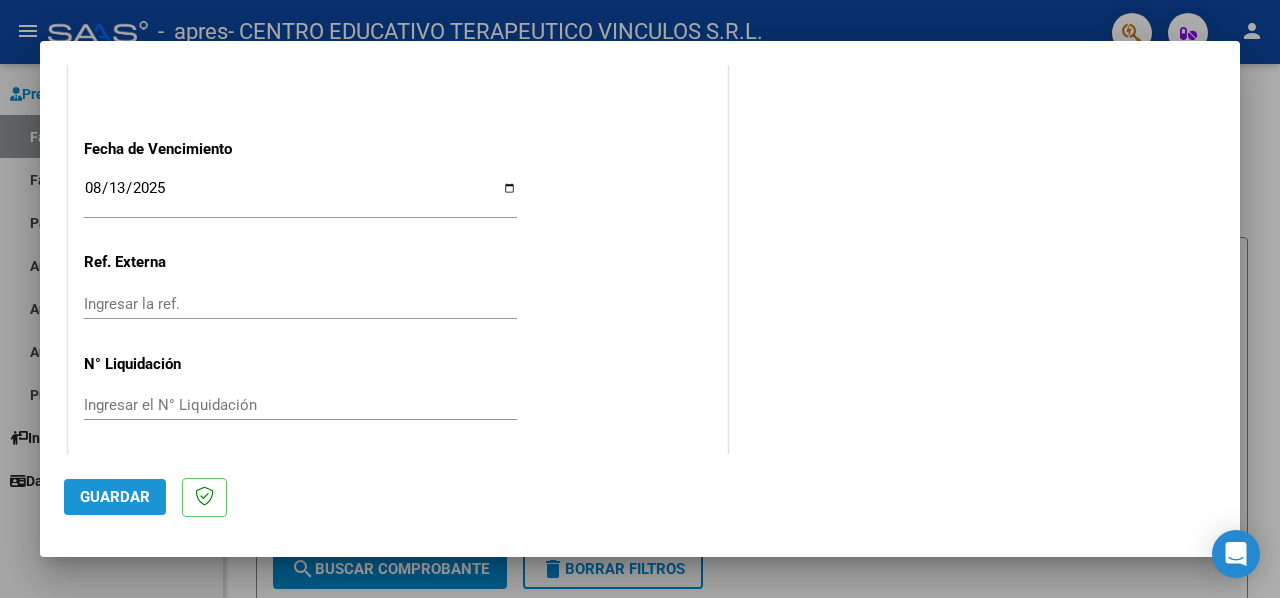 click on "Guardar" 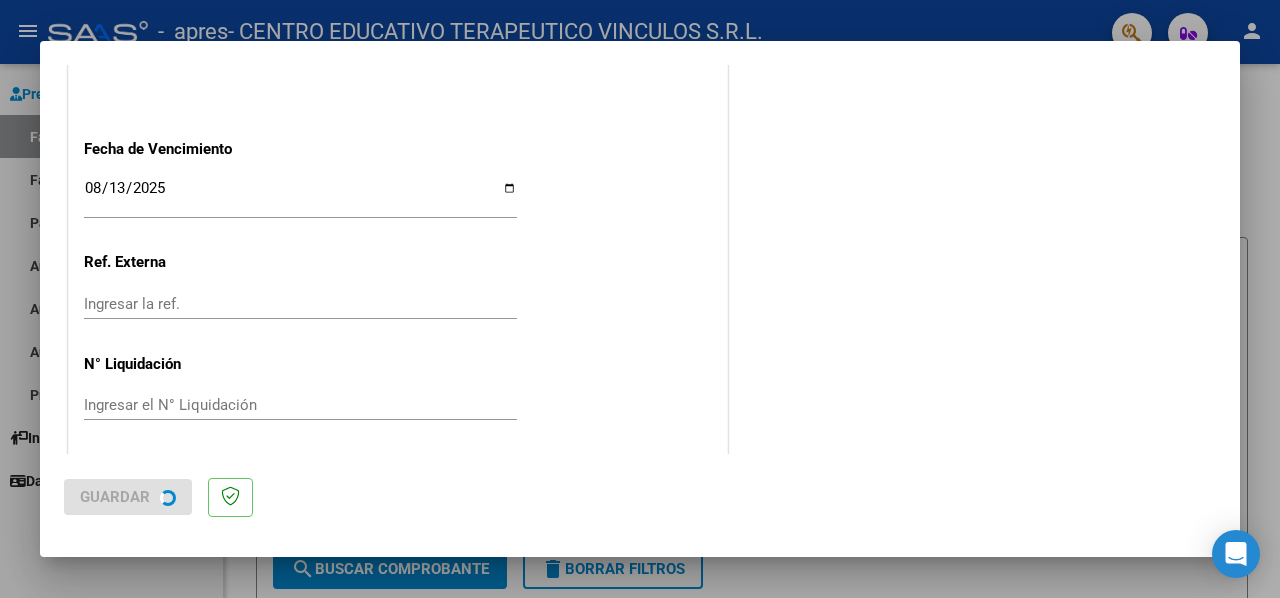scroll, scrollTop: 0, scrollLeft: 0, axis: both 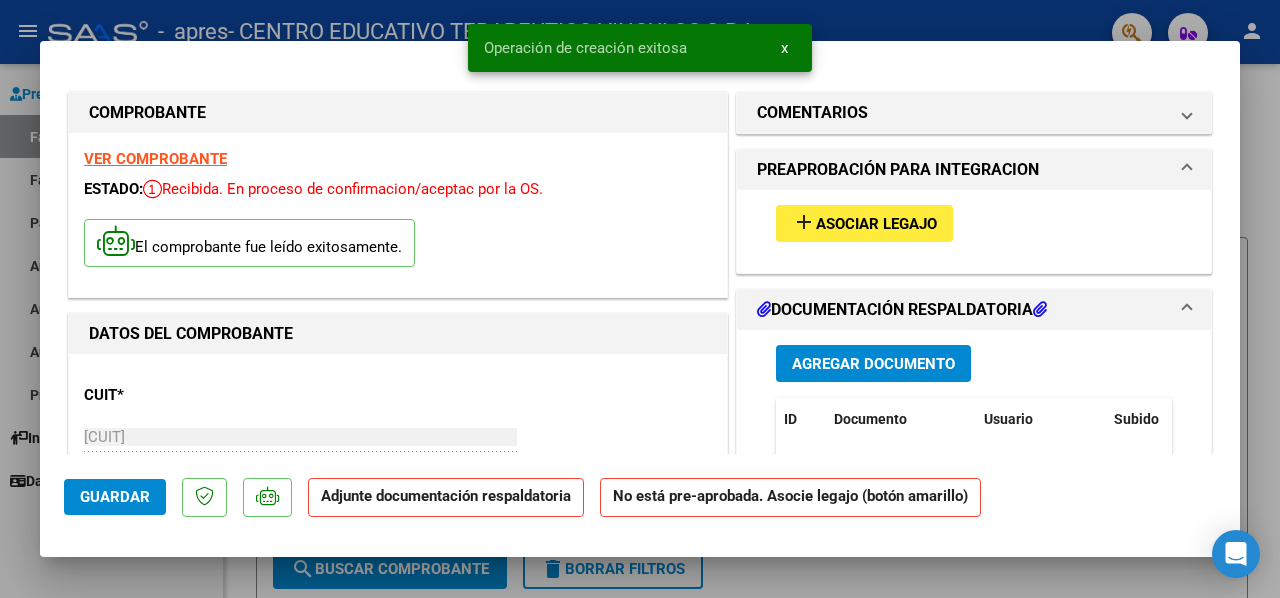 click on "Asociar Legajo" at bounding box center (876, 224) 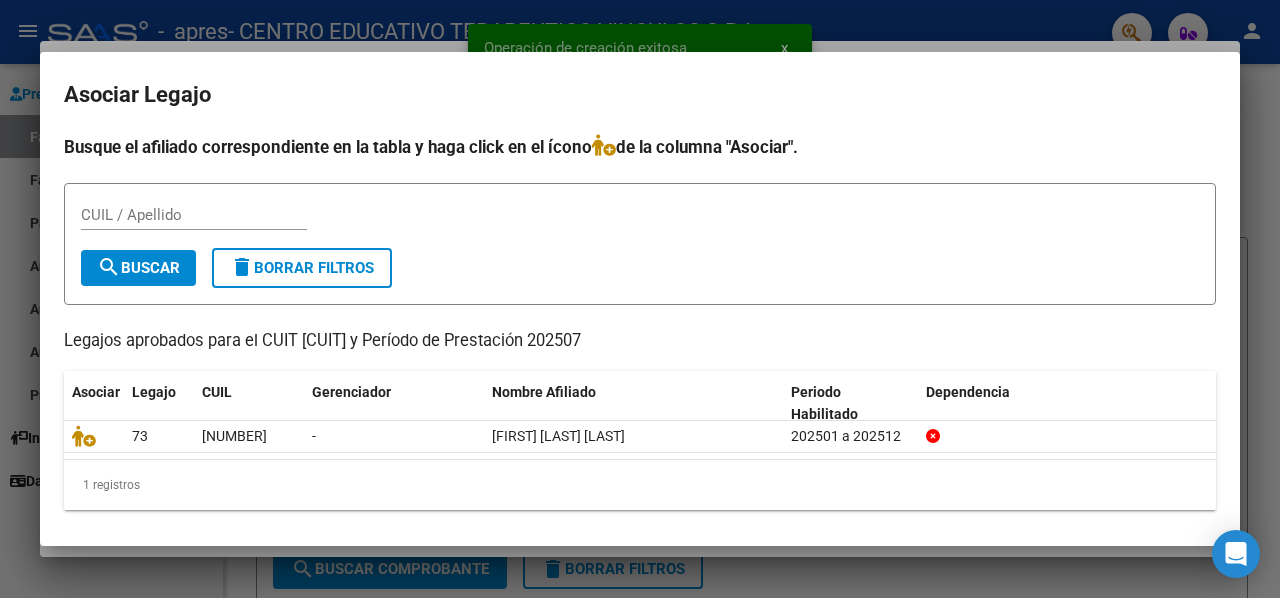 click at bounding box center [640, 299] 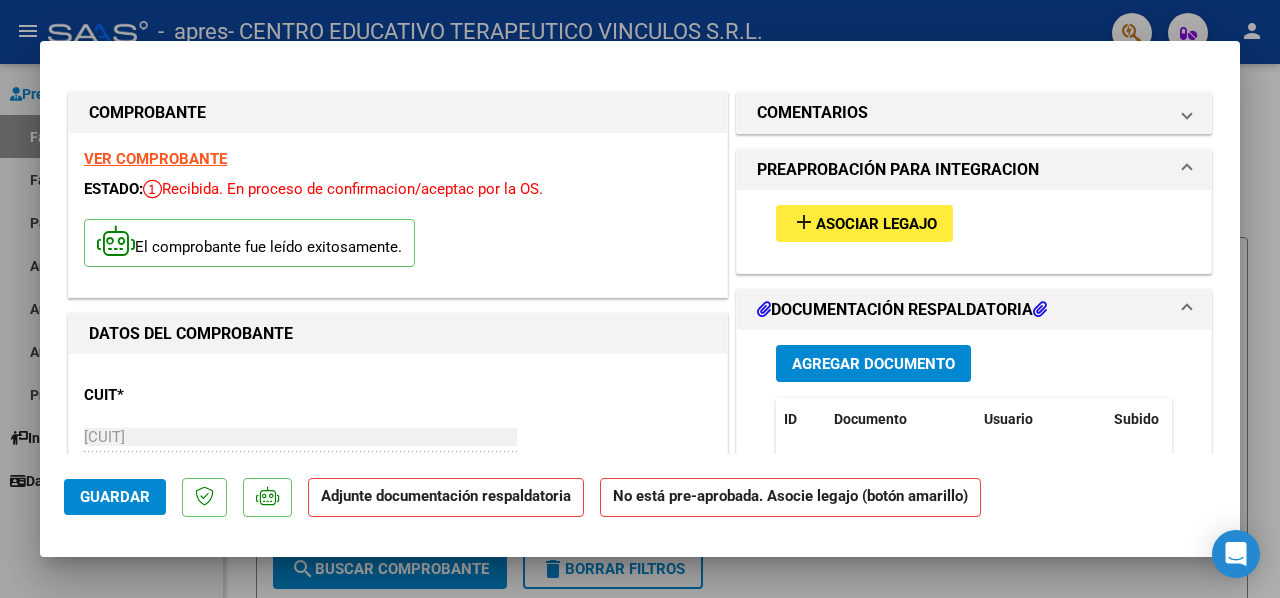 click on "Agregar Documento" at bounding box center (873, 364) 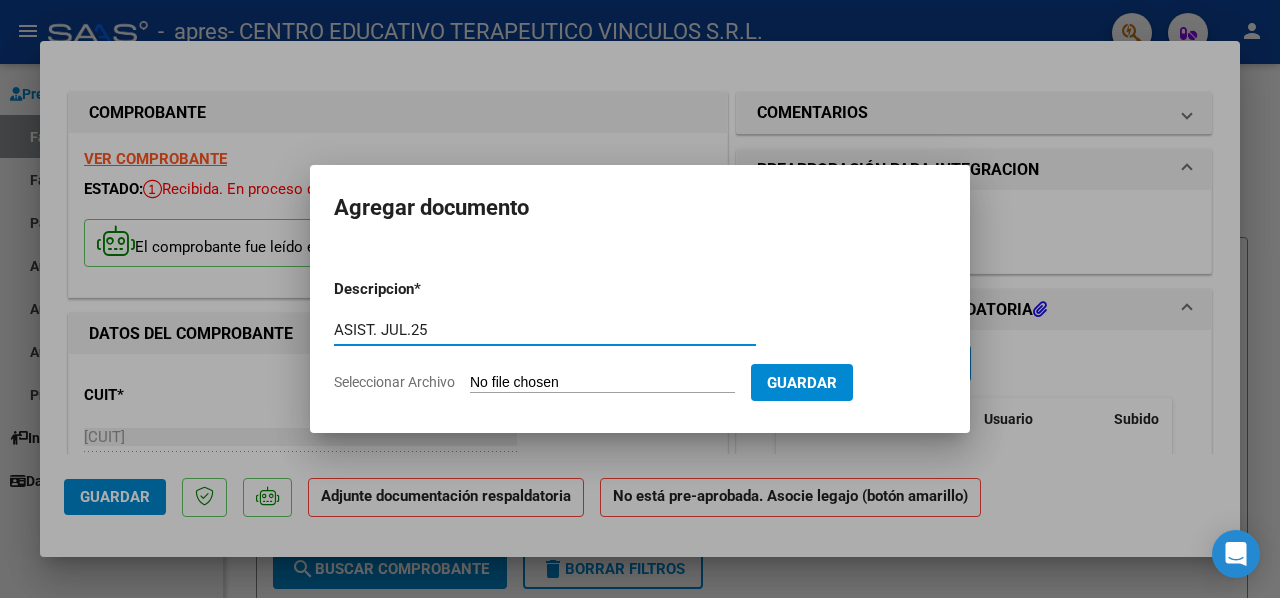 type on "ASIST. JUL.25" 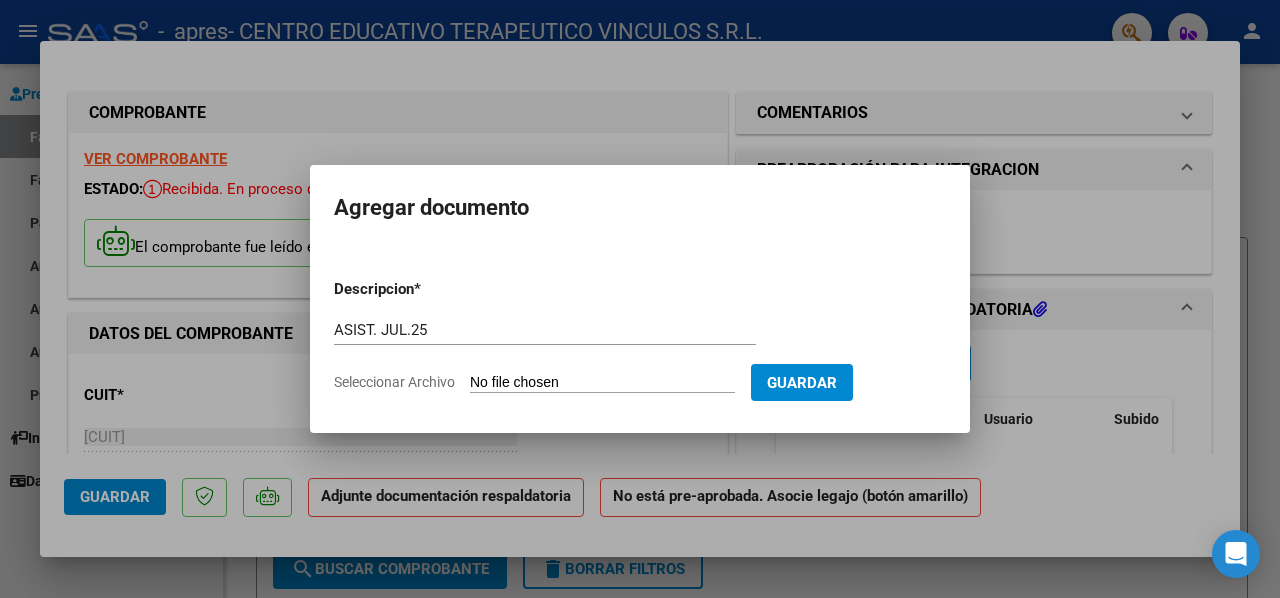 type on "C:\fakepath\RE LISANDRO ASIST CET JUL.25.pdf" 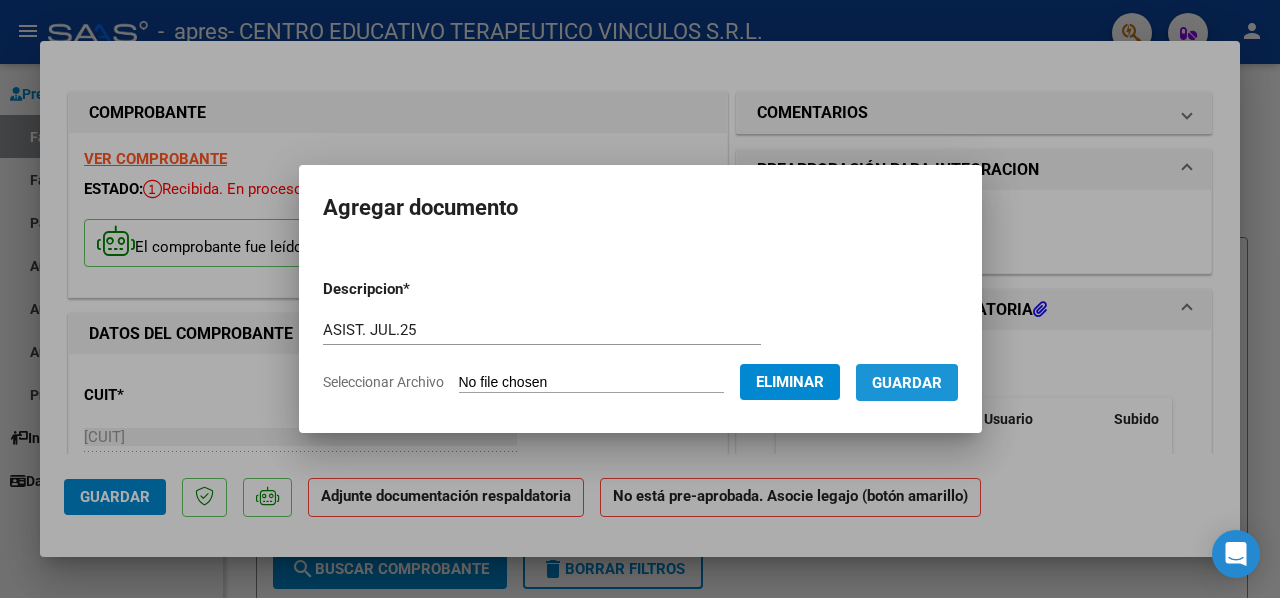 click on "Guardar" at bounding box center (907, 383) 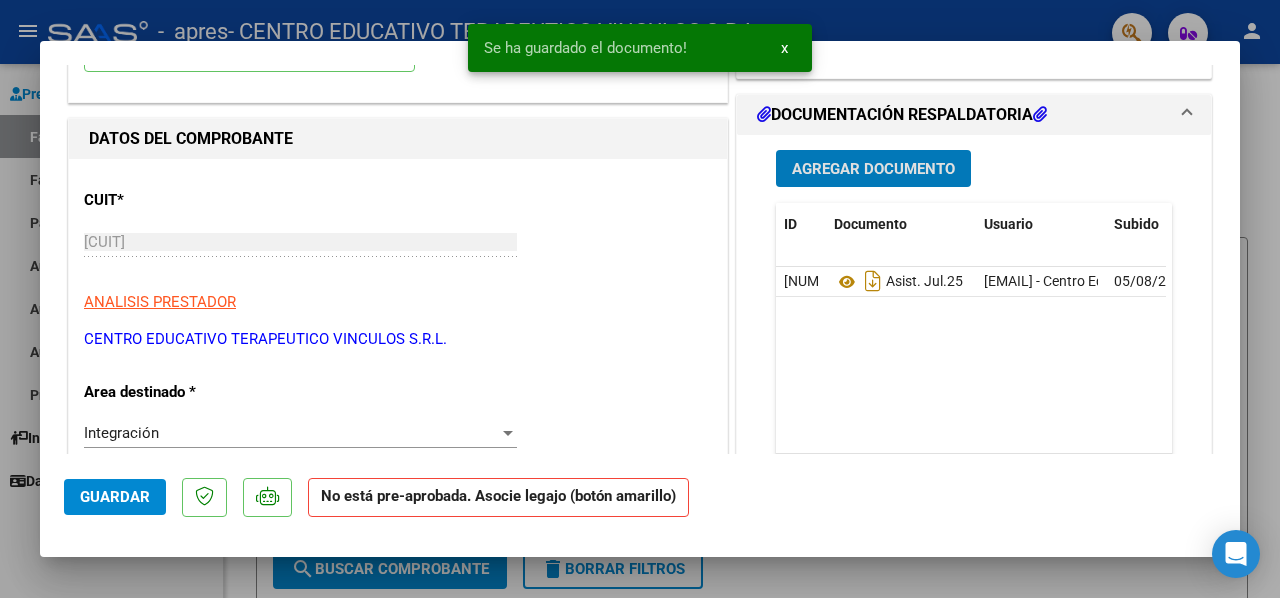 scroll, scrollTop: 200, scrollLeft: 0, axis: vertical 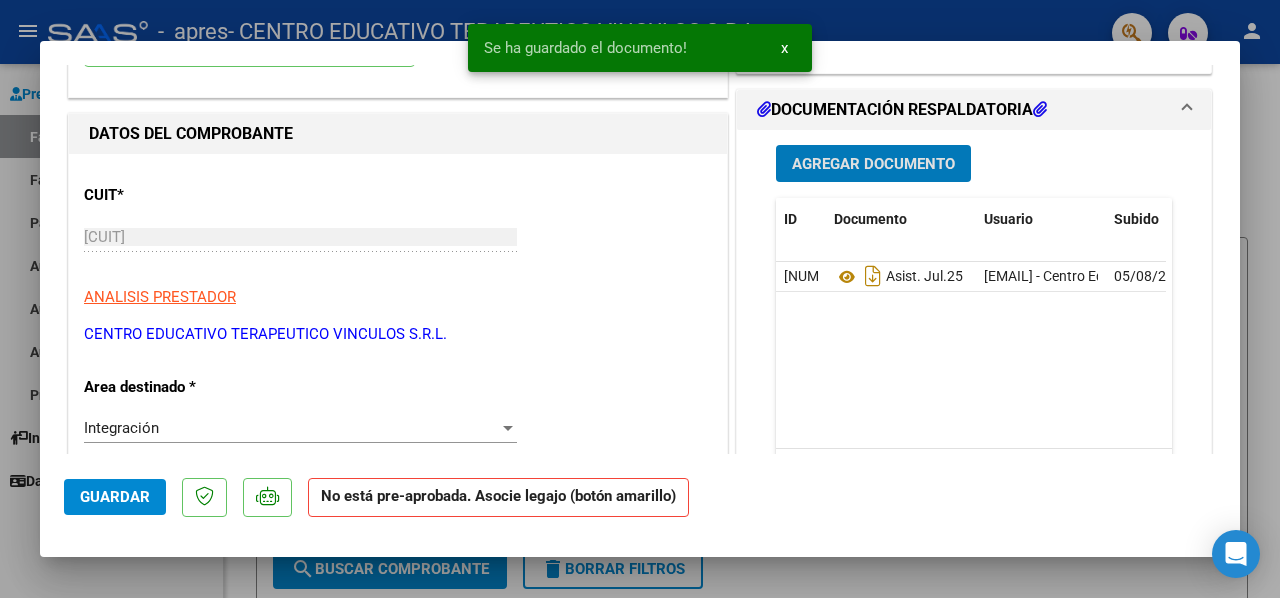 click on "Agregar Documento" at bounding box center [873, 163] 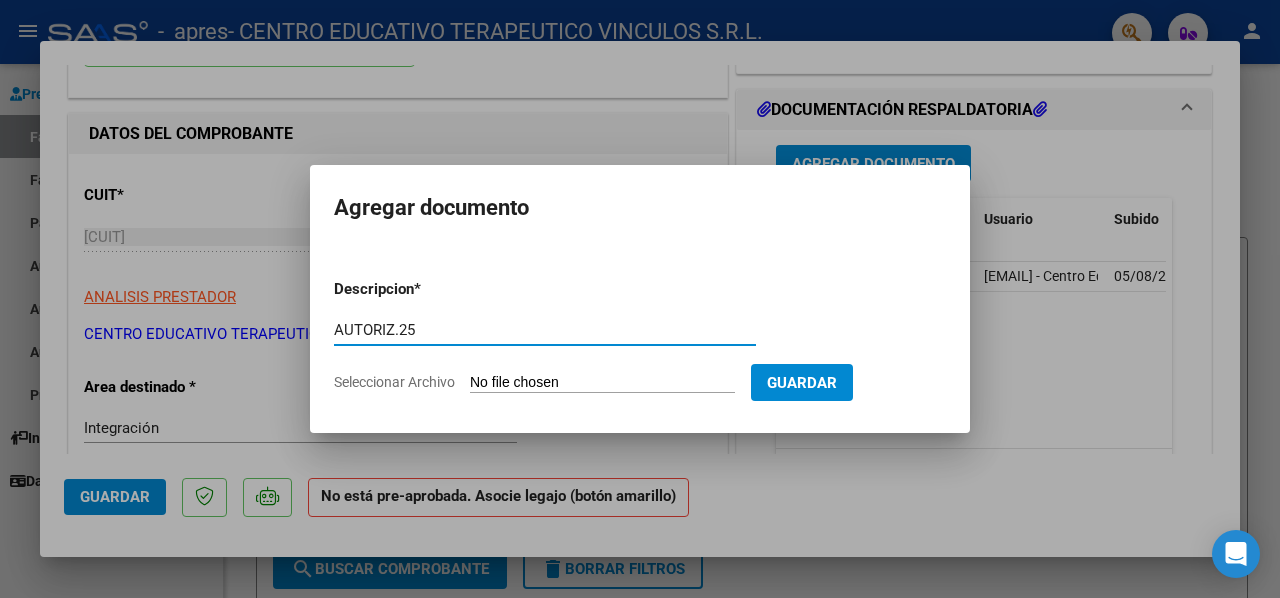 type on "AUTORIZ.25" 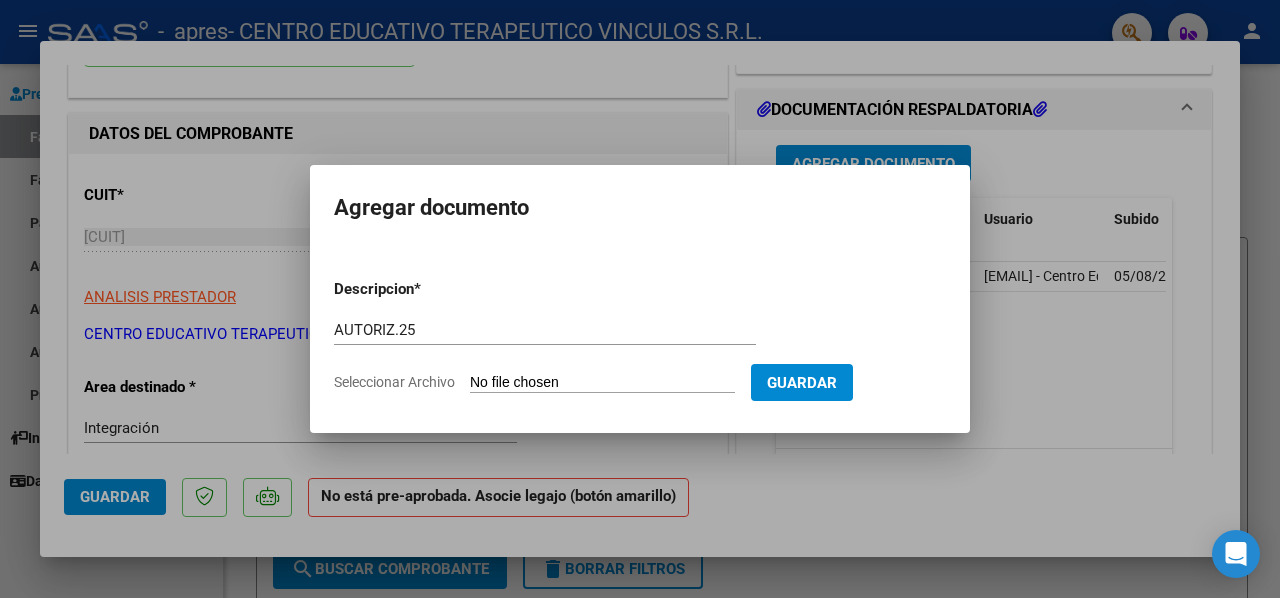 type on "C:\fakepath\RE LISANDO 2025 CET JS AGD AUTORIZACIÓN .pdf" 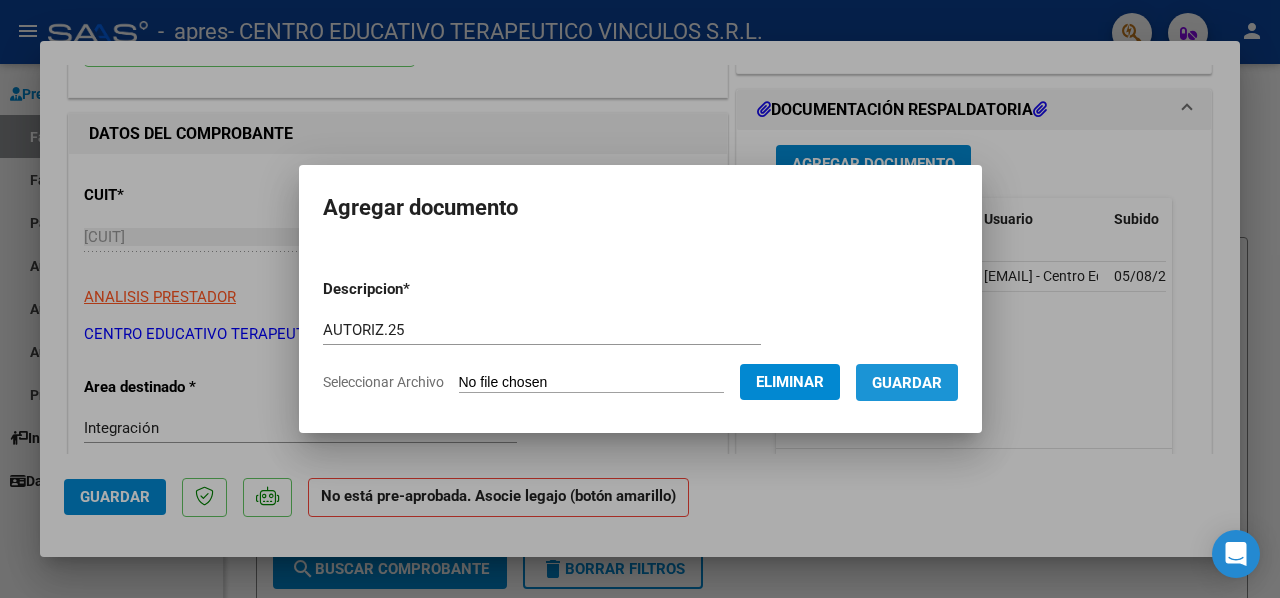 click on "Guardar" at bounding box center (907, 383) 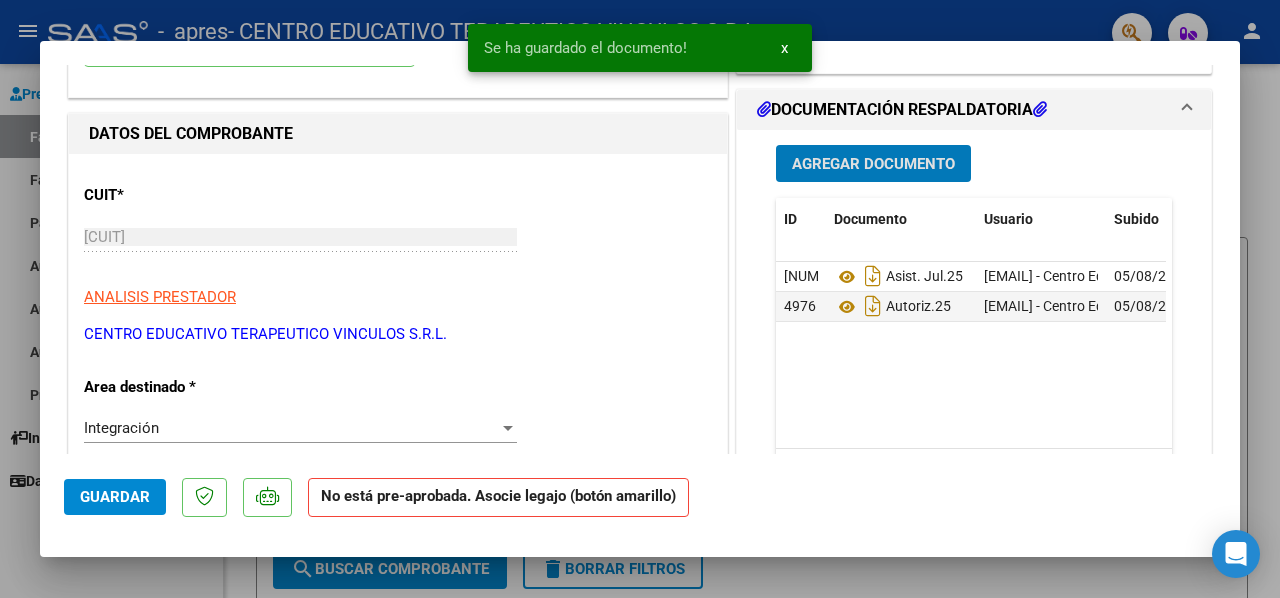 click on "Guardar" 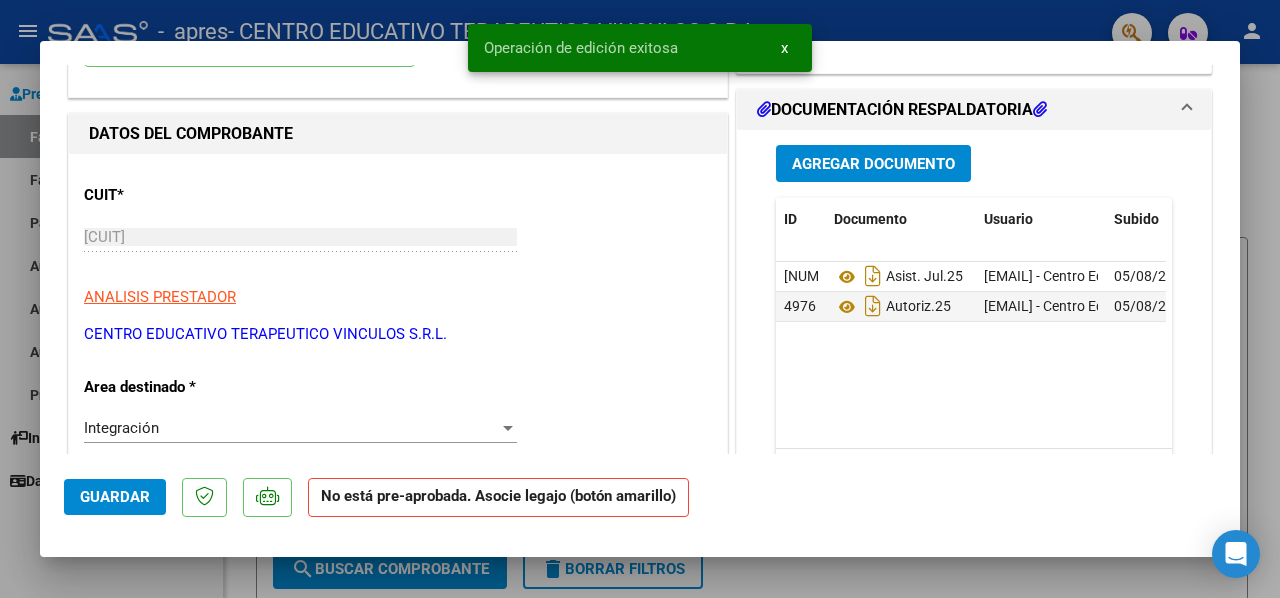 click at bounding box center [640, 299] 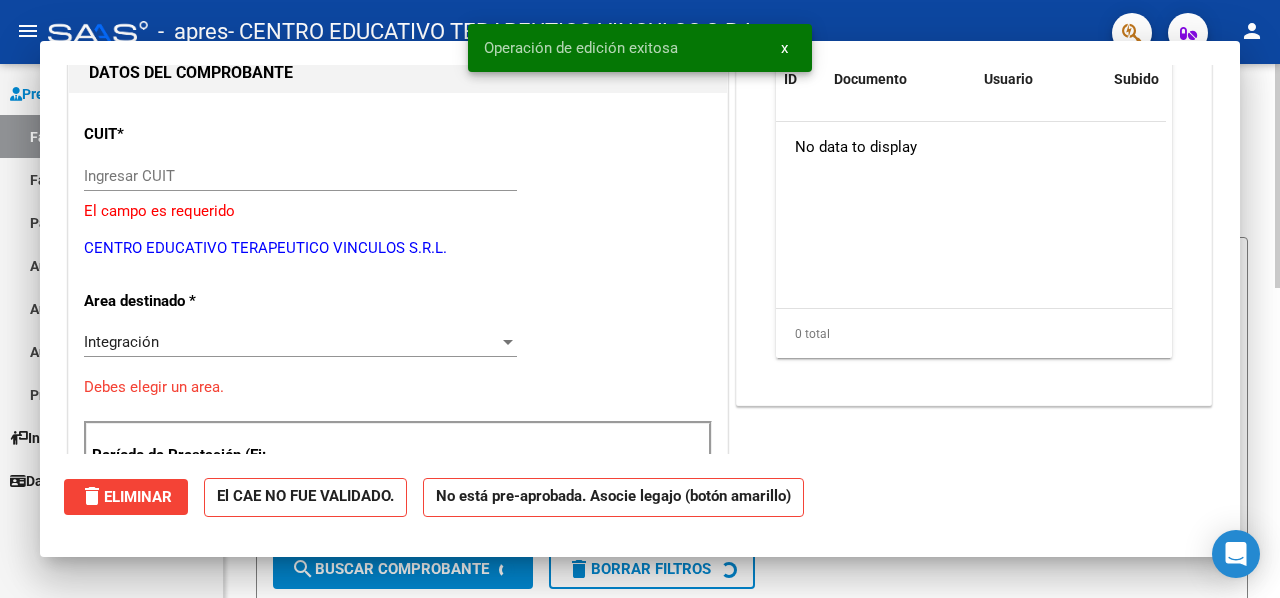 scroll, scrollTop: 0, scrollLeft: 0, axis: both 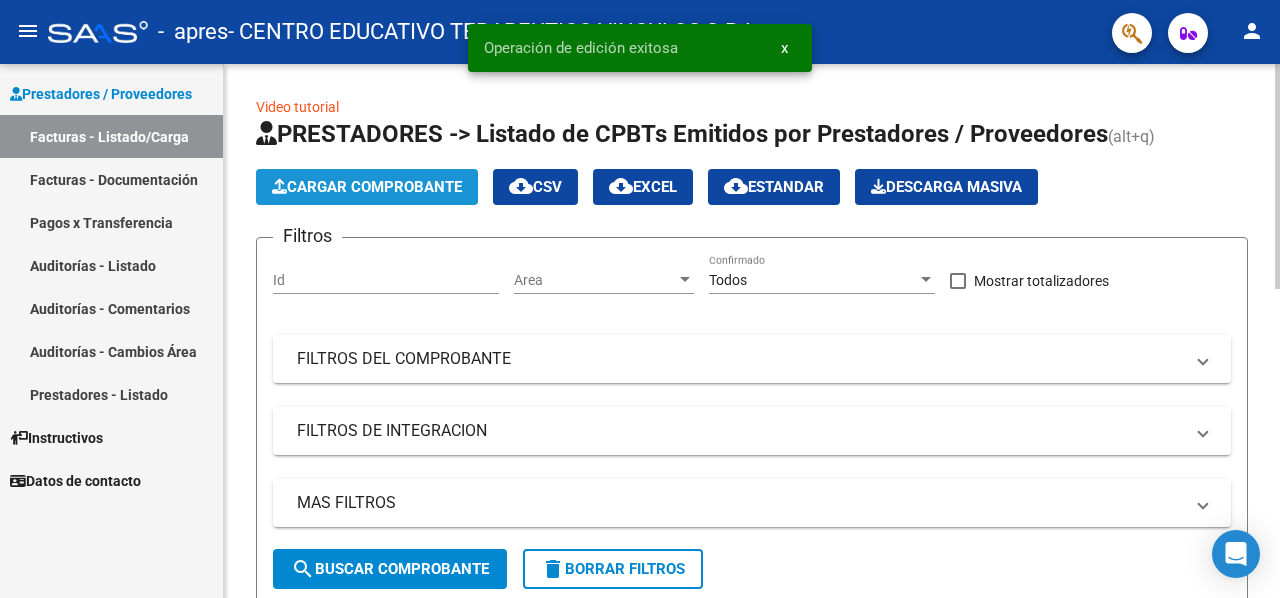 click on "Cargar Comprobante" 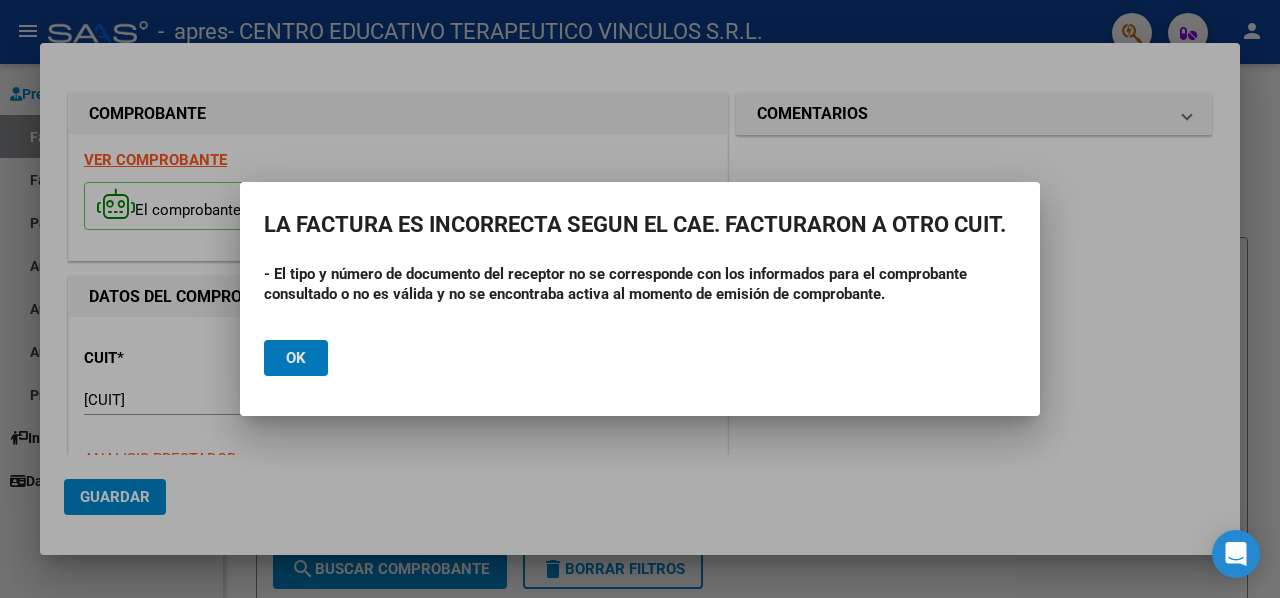 click on "Ok" 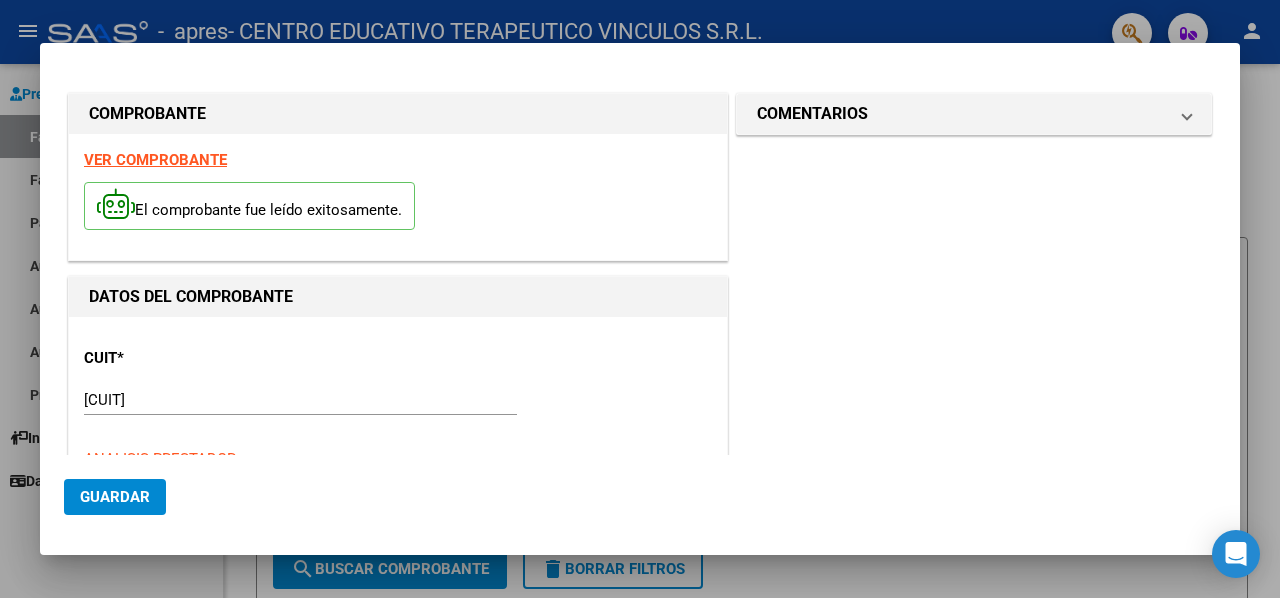 click at bounding box center (640, 299) 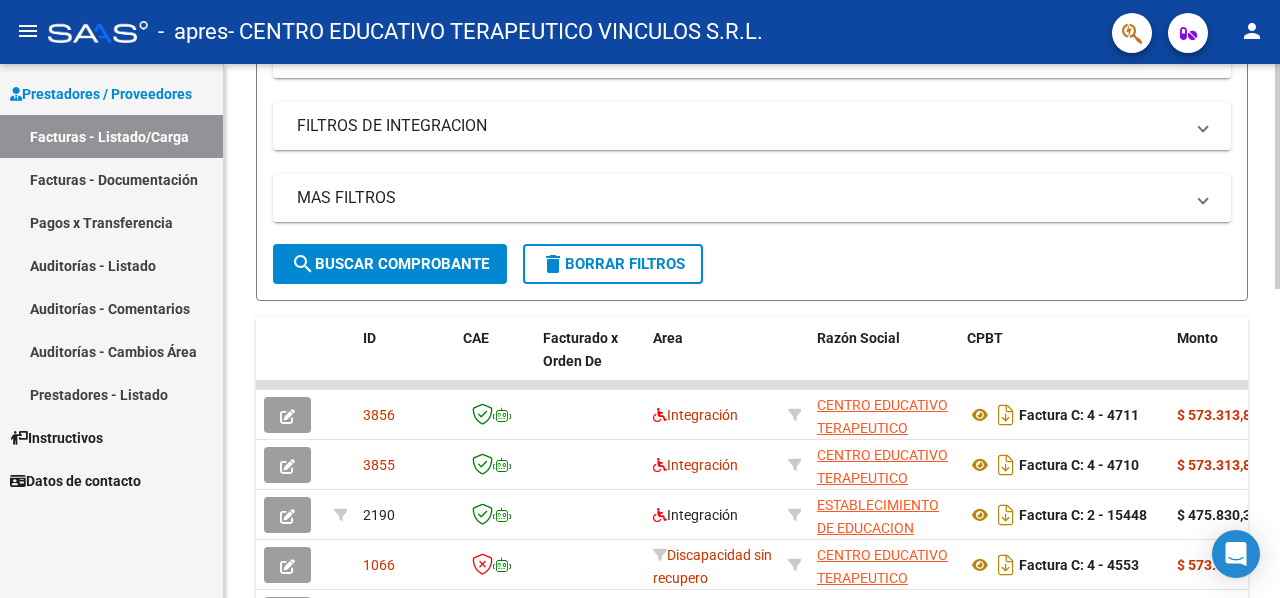 scroll, scrollTop: 400, scrollLeft: 0, axis: vertical 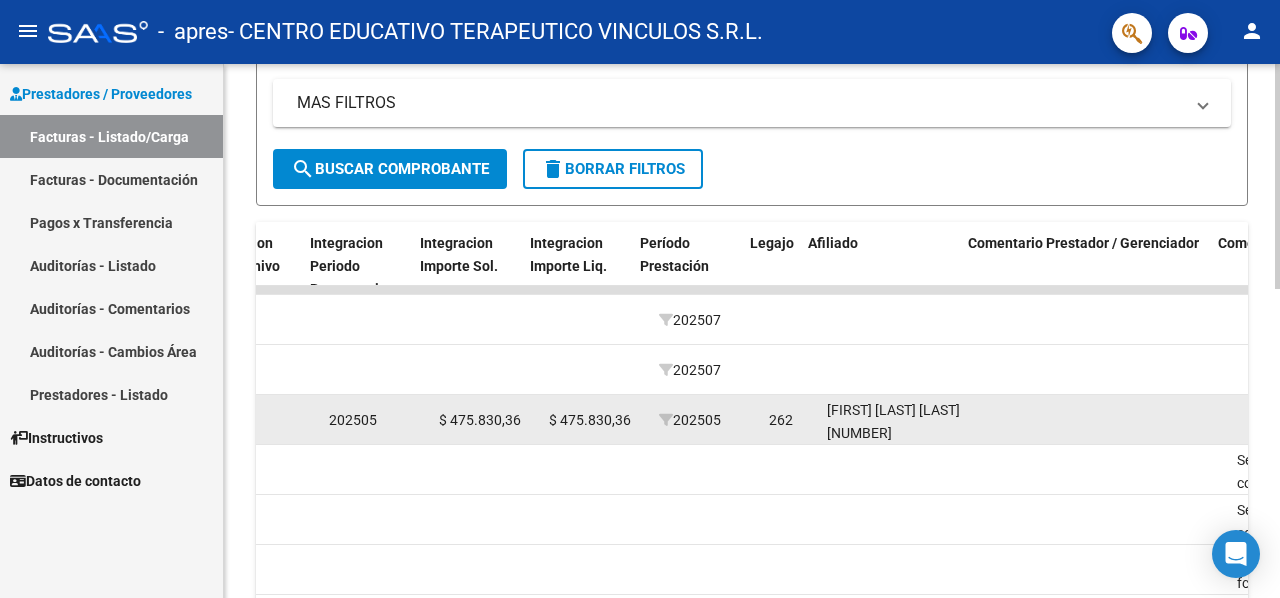 drag, startPoint x: 1078, startPoint y: 416, endPoint x: 1187, endPoint y: 400, distance: 110.16805 